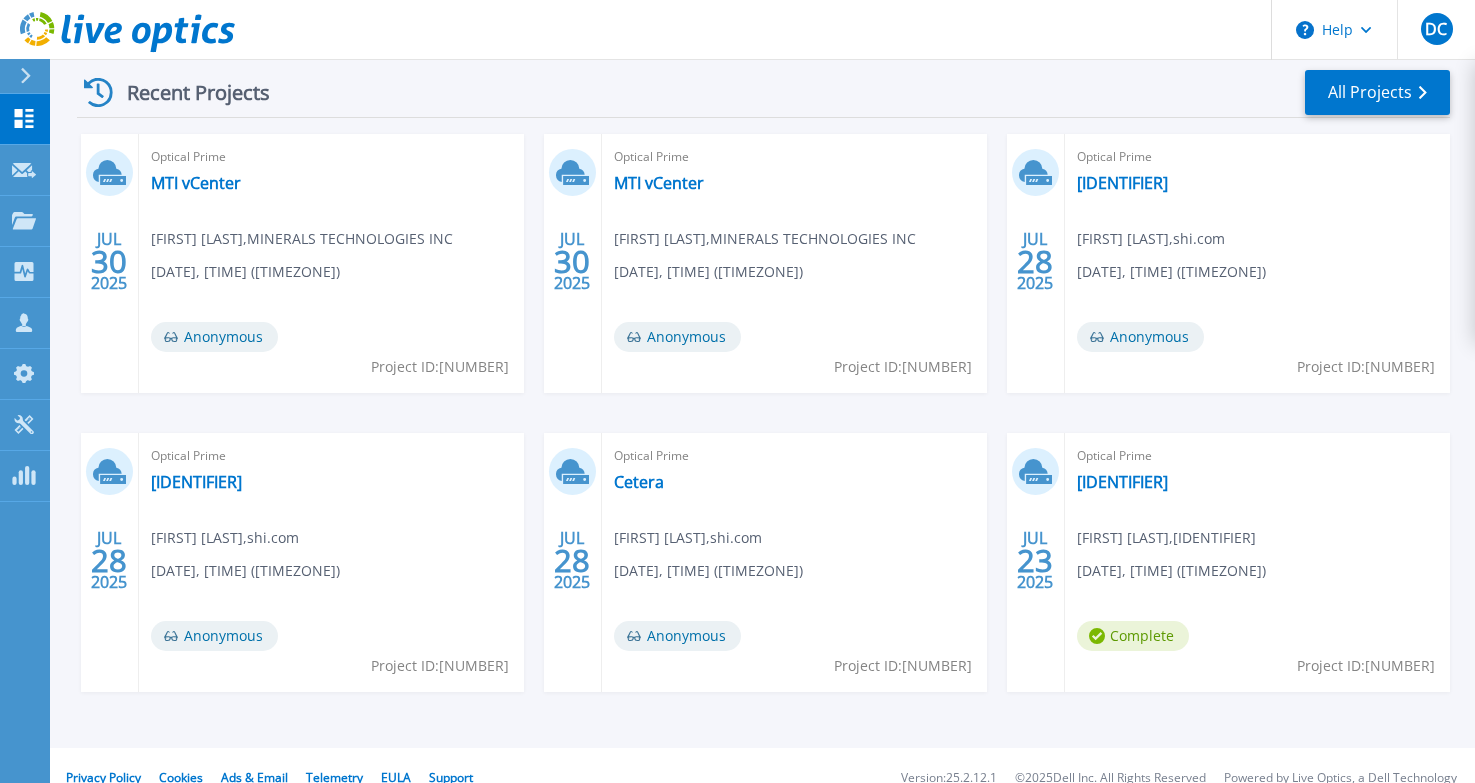scroll, scrollTop: 325, scrollLeft: 0, axis: vertical 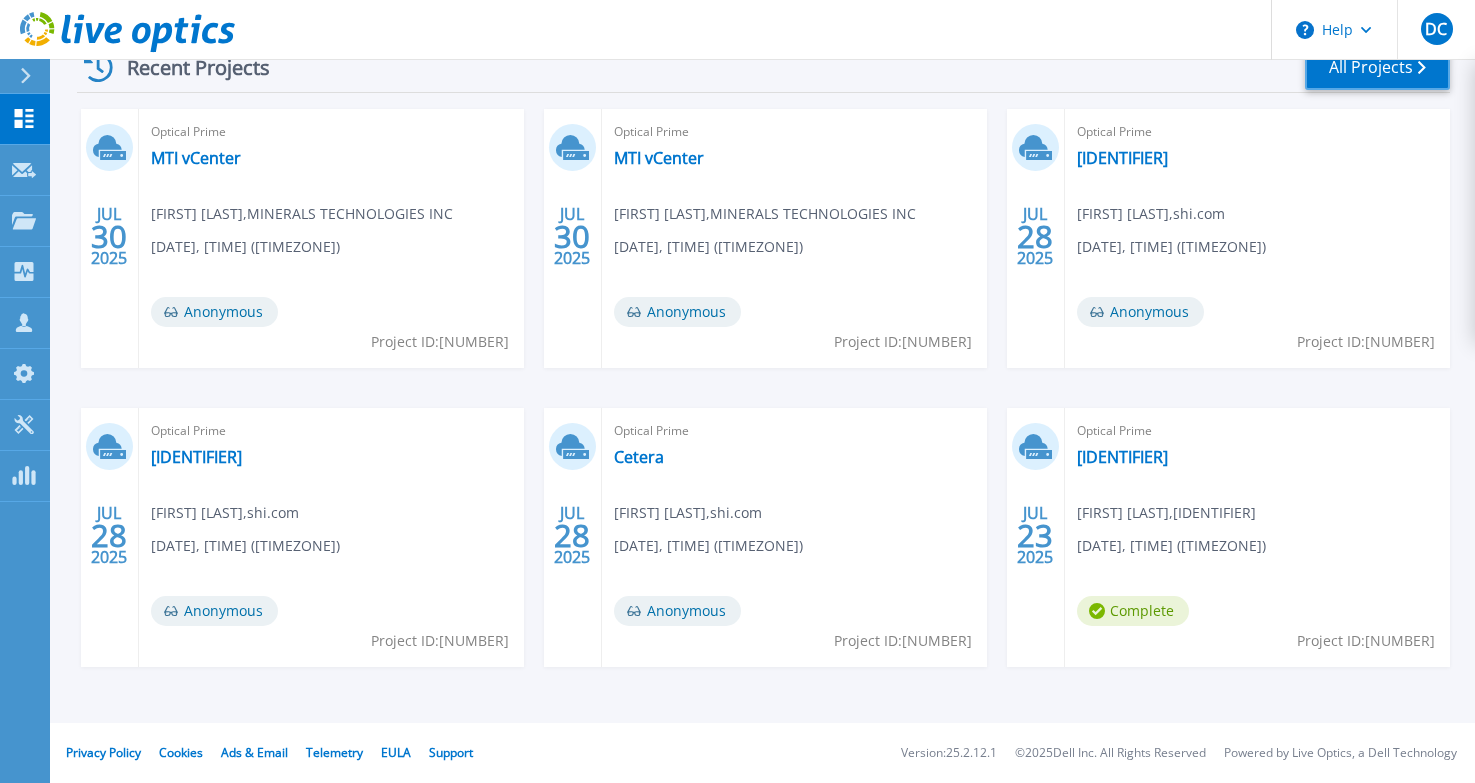 click on "All Projects" at bounding box center (1377, 67) 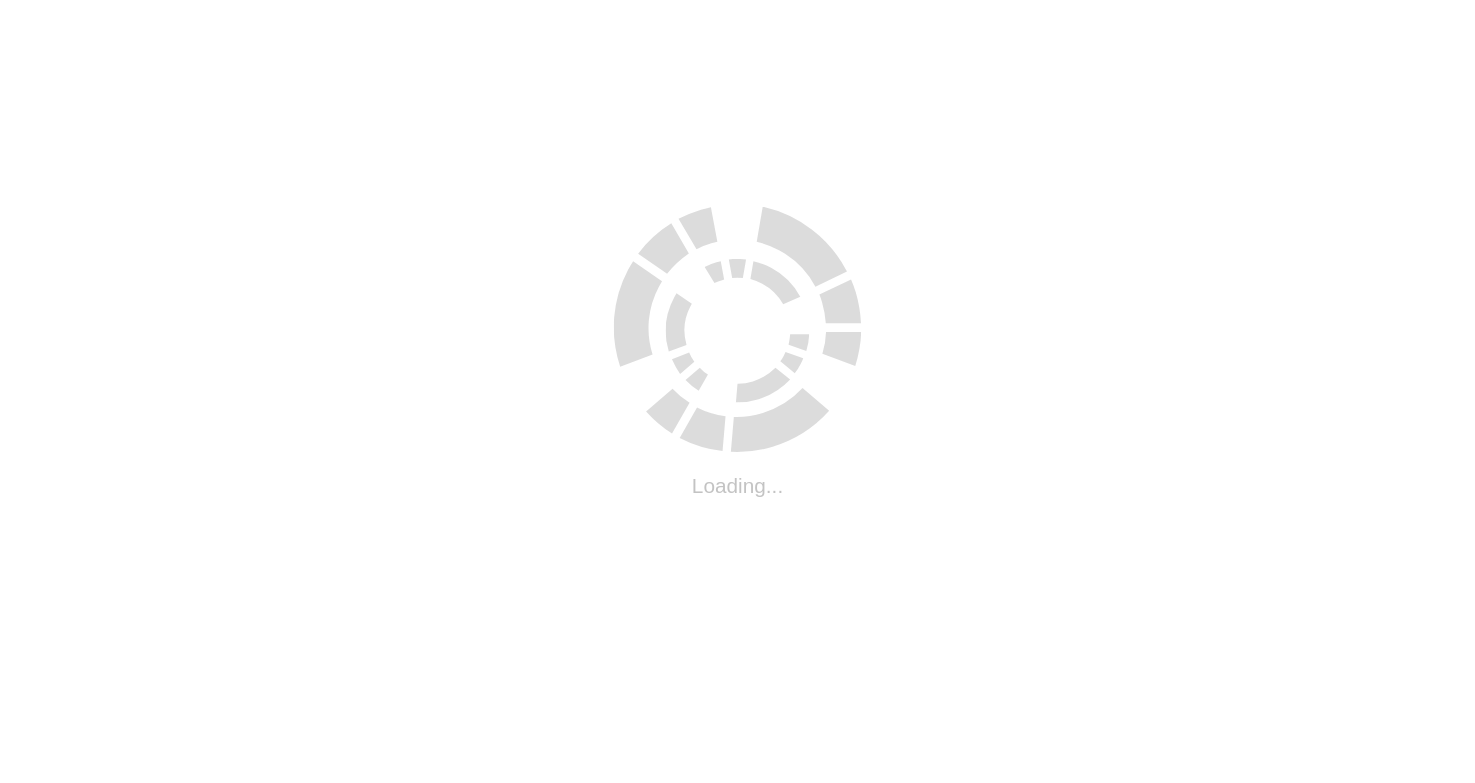 scroll, scrollTop: 0, scrollLeft: 0, axis: both 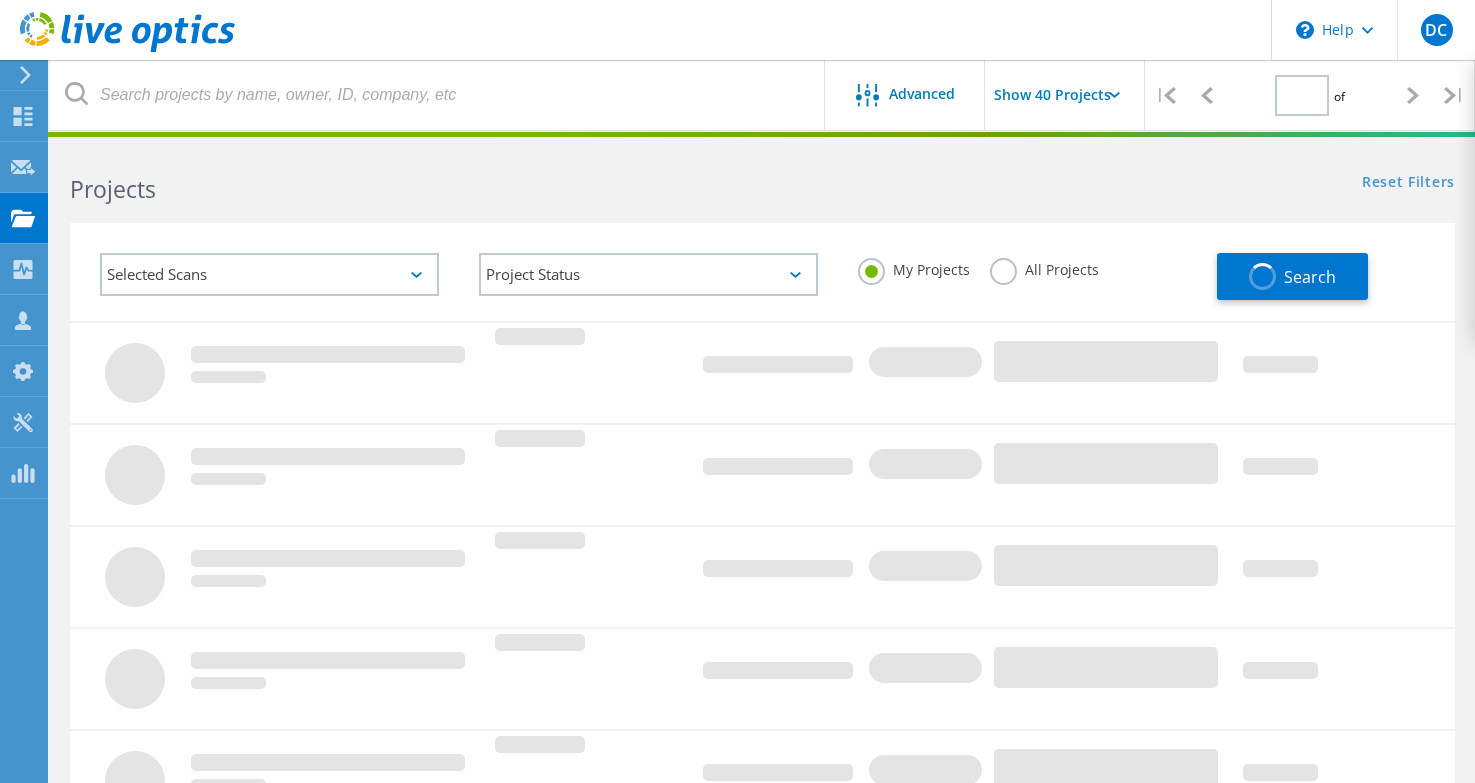 type on "1" 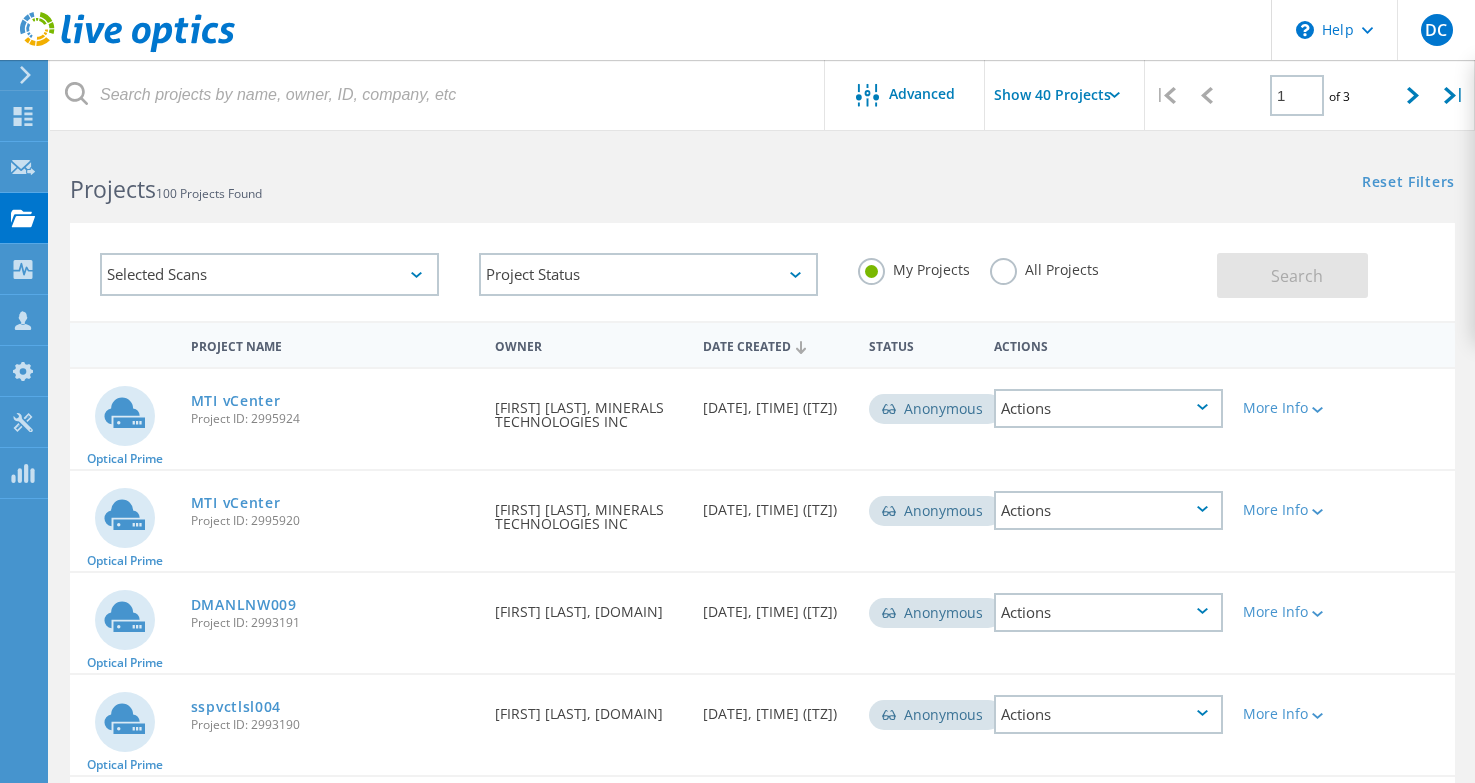 scroll, scrollTop: 100, scrollLeft: 0, axis: vertical 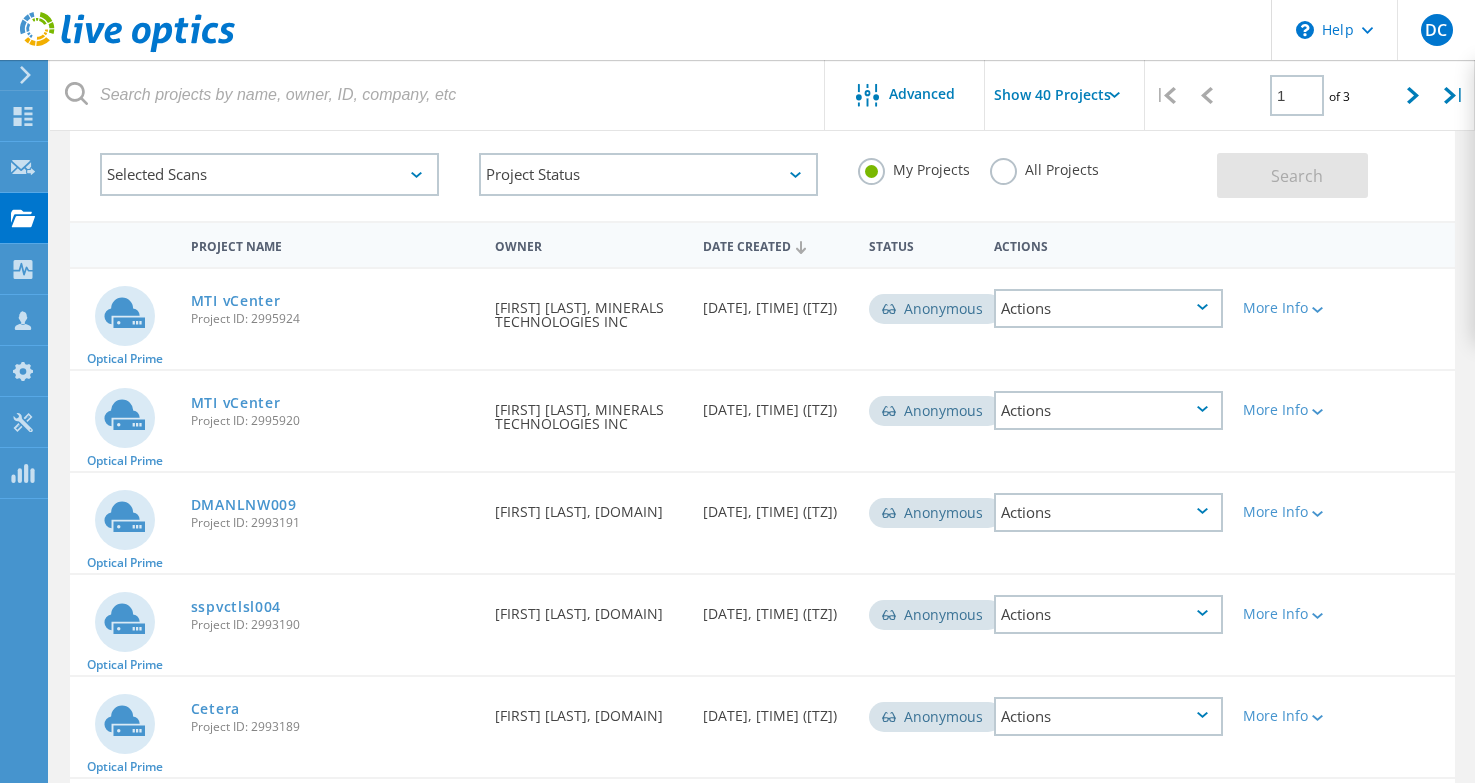click on "Dashboard   Dashboard   Request Capture   Request Capture   Projects   Projects   Collectors   Collectors   Customers   Customers   My Profile   My Profile   Tools   Tools   PowerSizer   PowerSizer" at bounding box center [-66, 421] 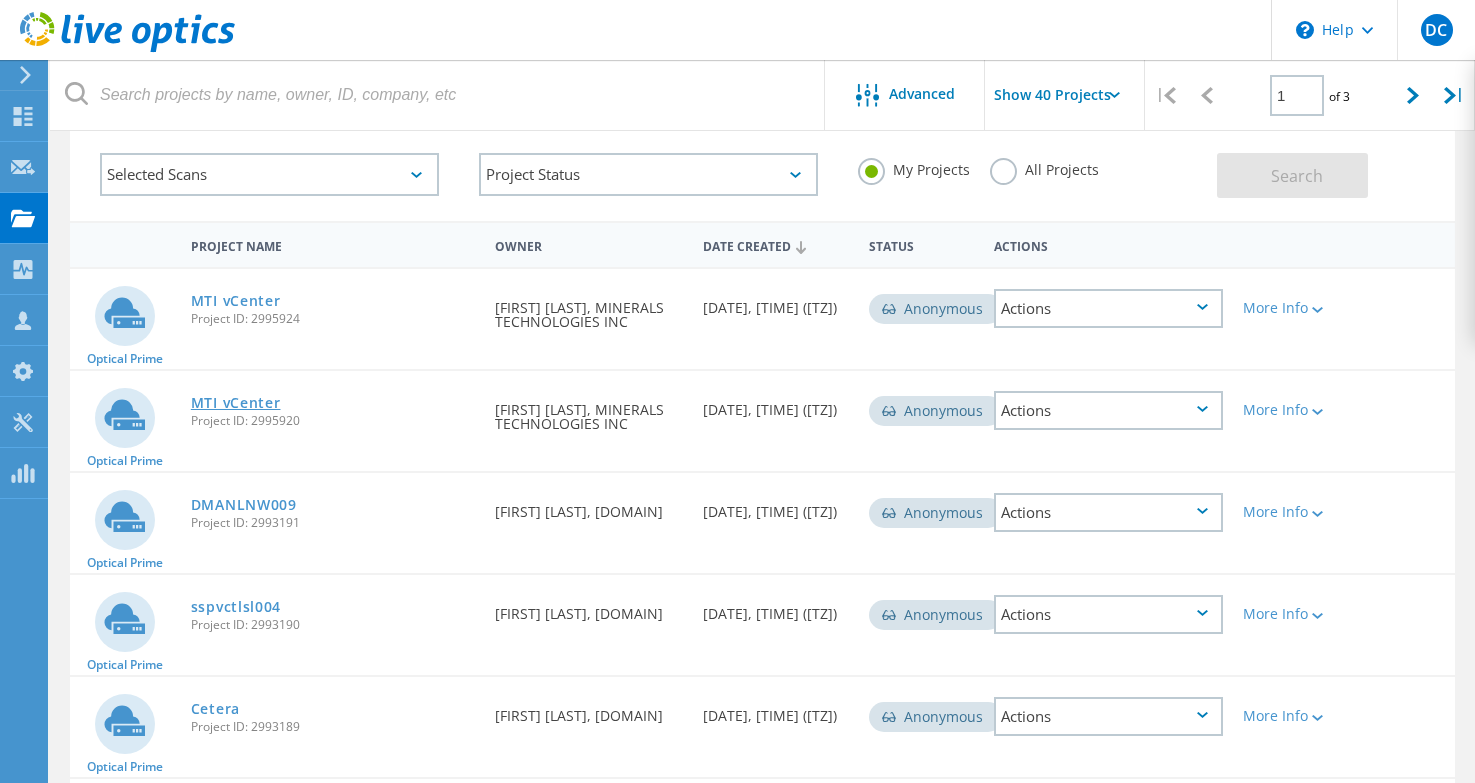 click on "MTI vCenter" 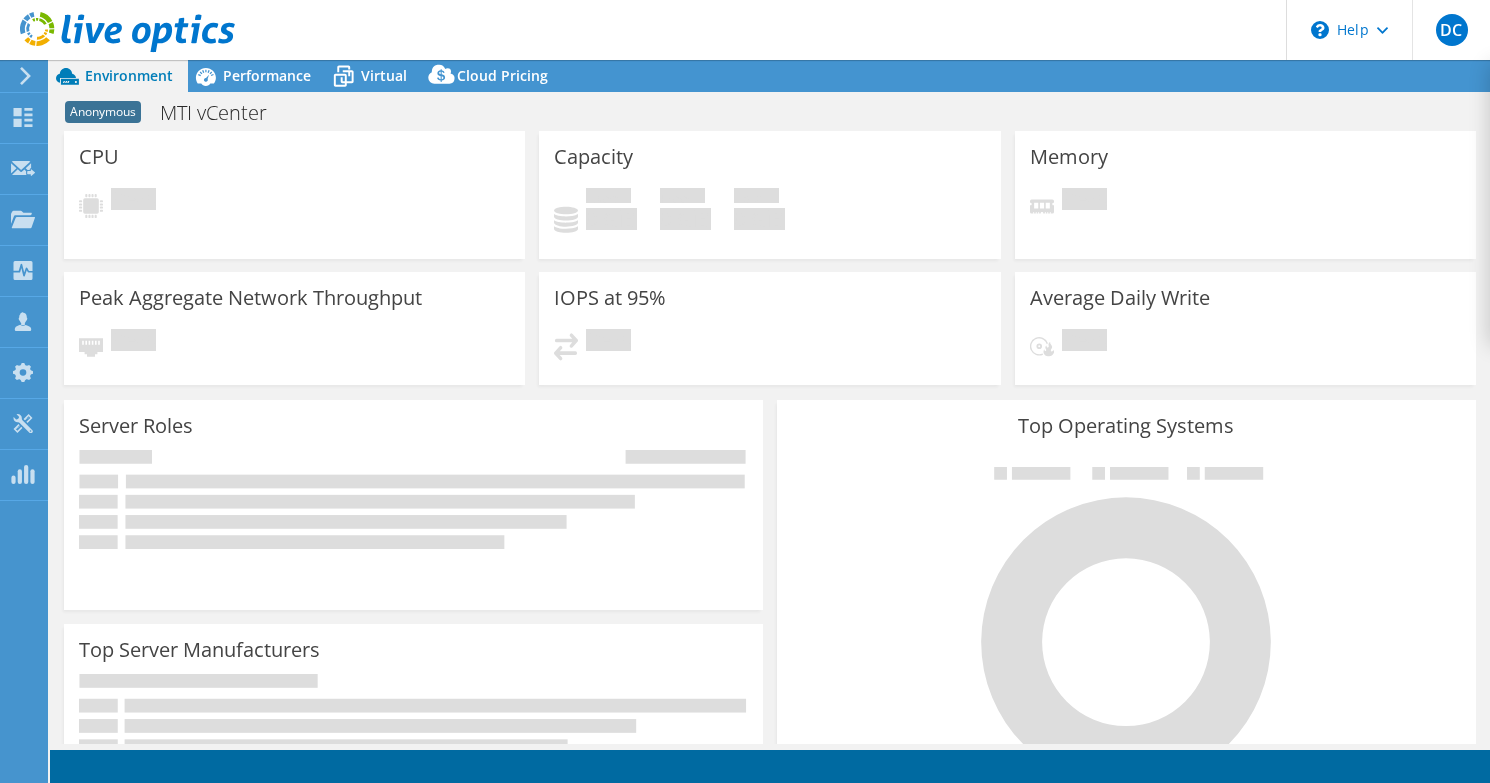 scroll, scrollTop: 0, scrollLeft: 0, axis: both 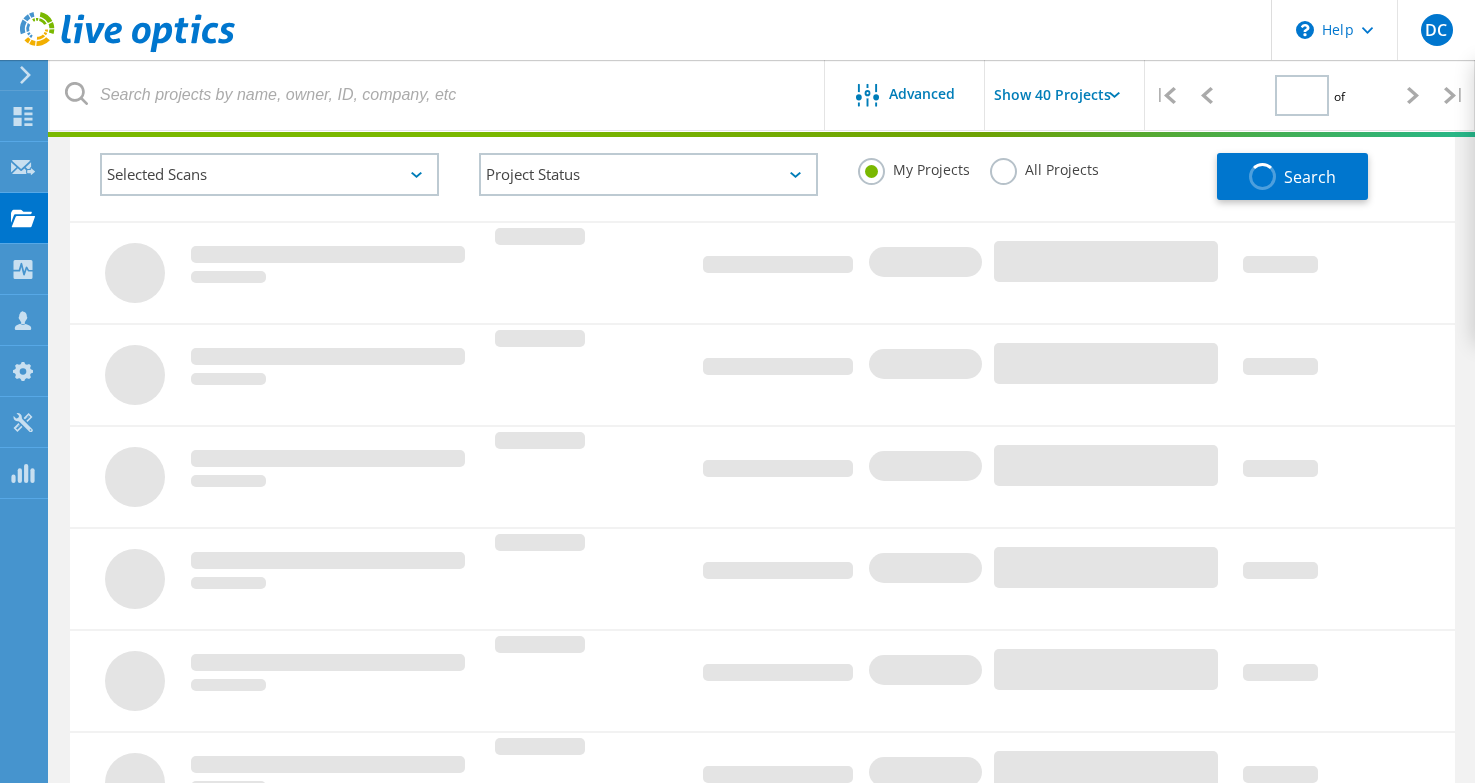 type on "1" 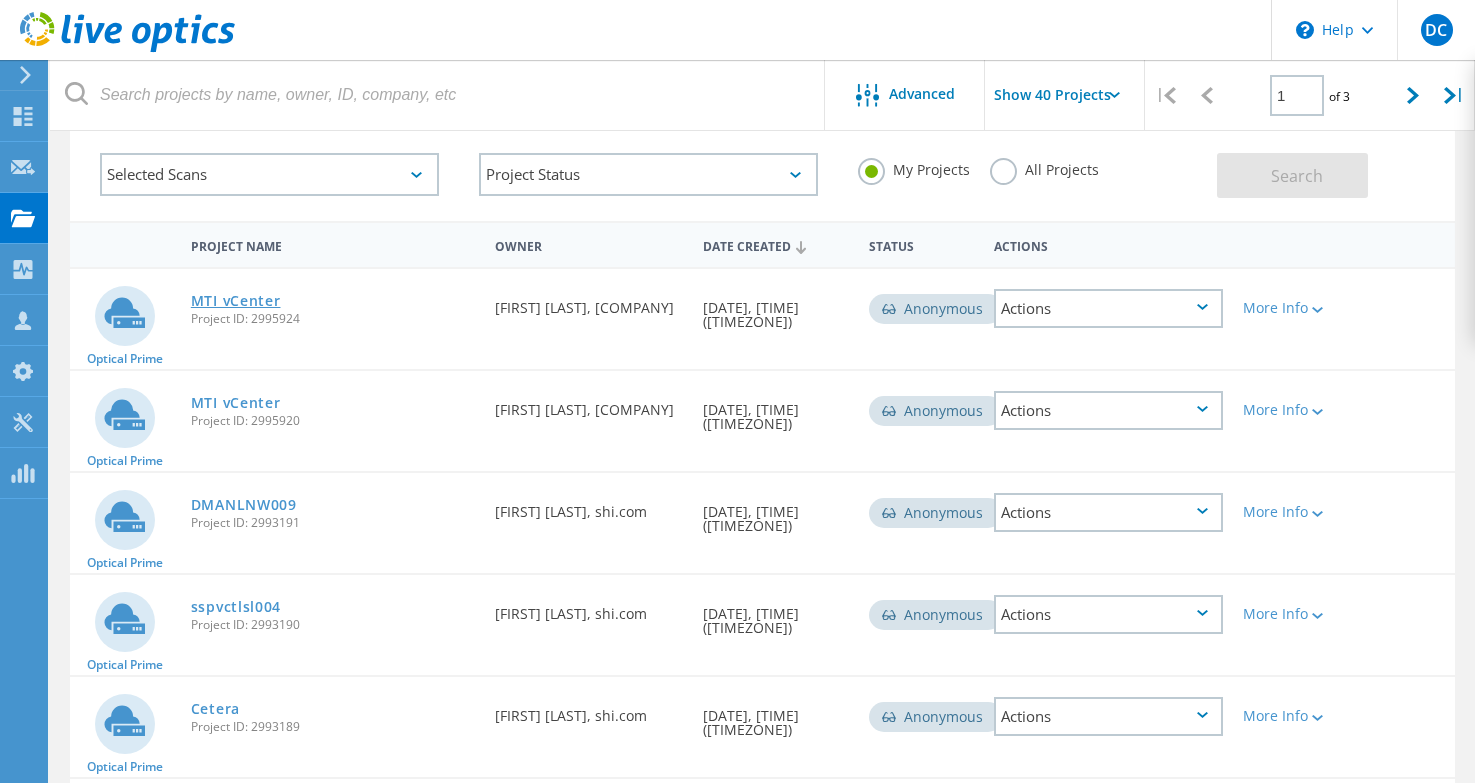 click on "MTI vCenter" 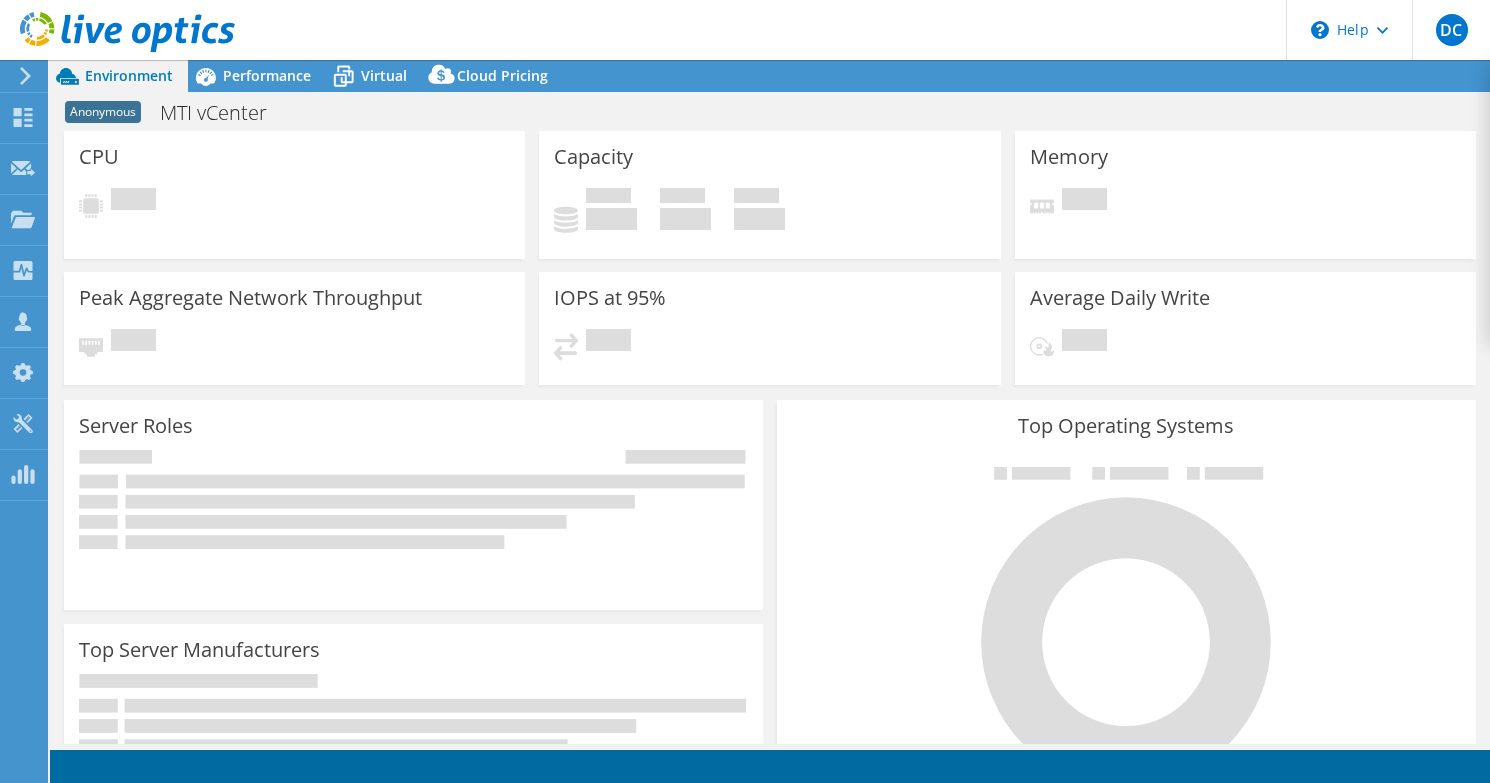 scroll, scrollTop: 0, scrollLeft: 0, axis: both 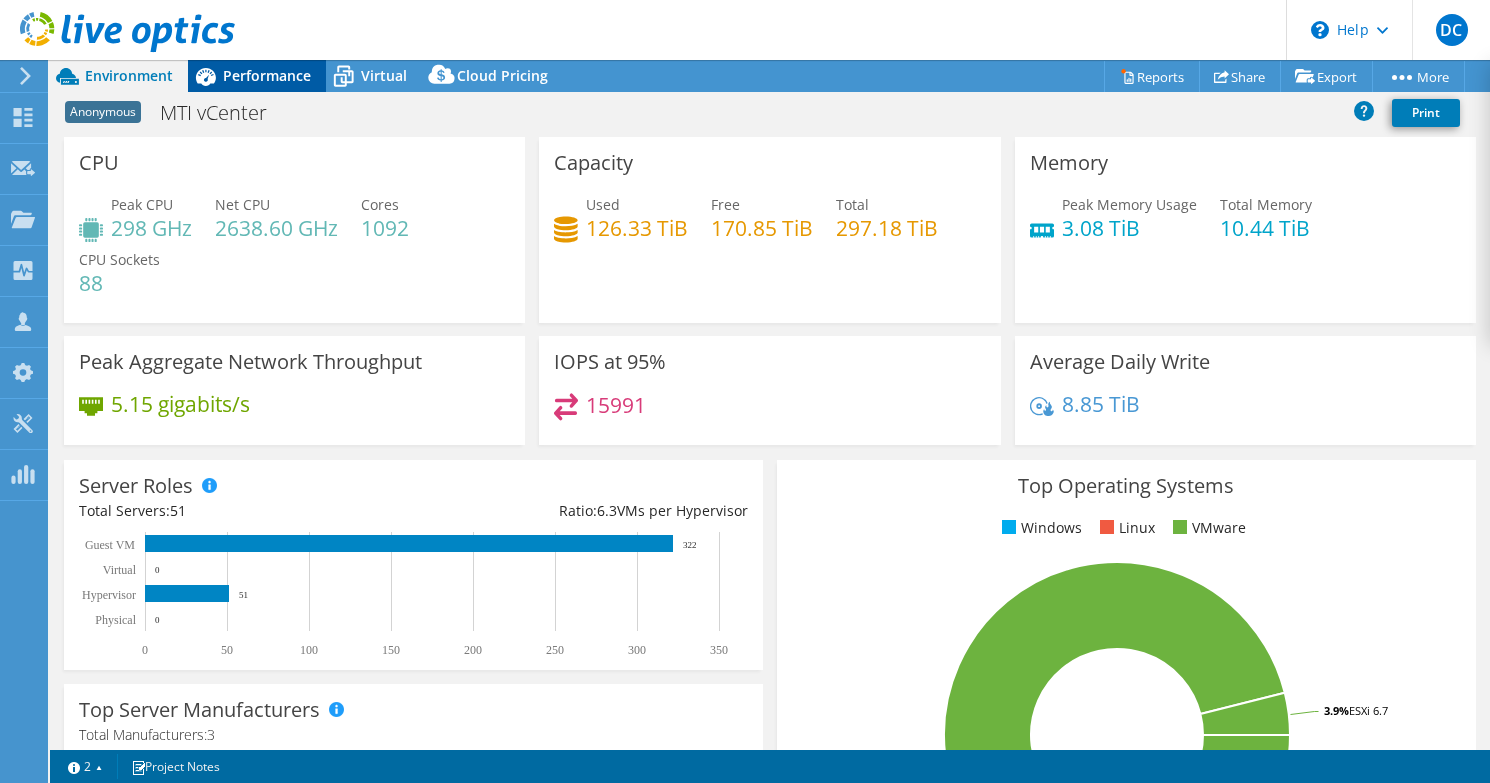 click on "Performance" at bounding box center [267, 75] 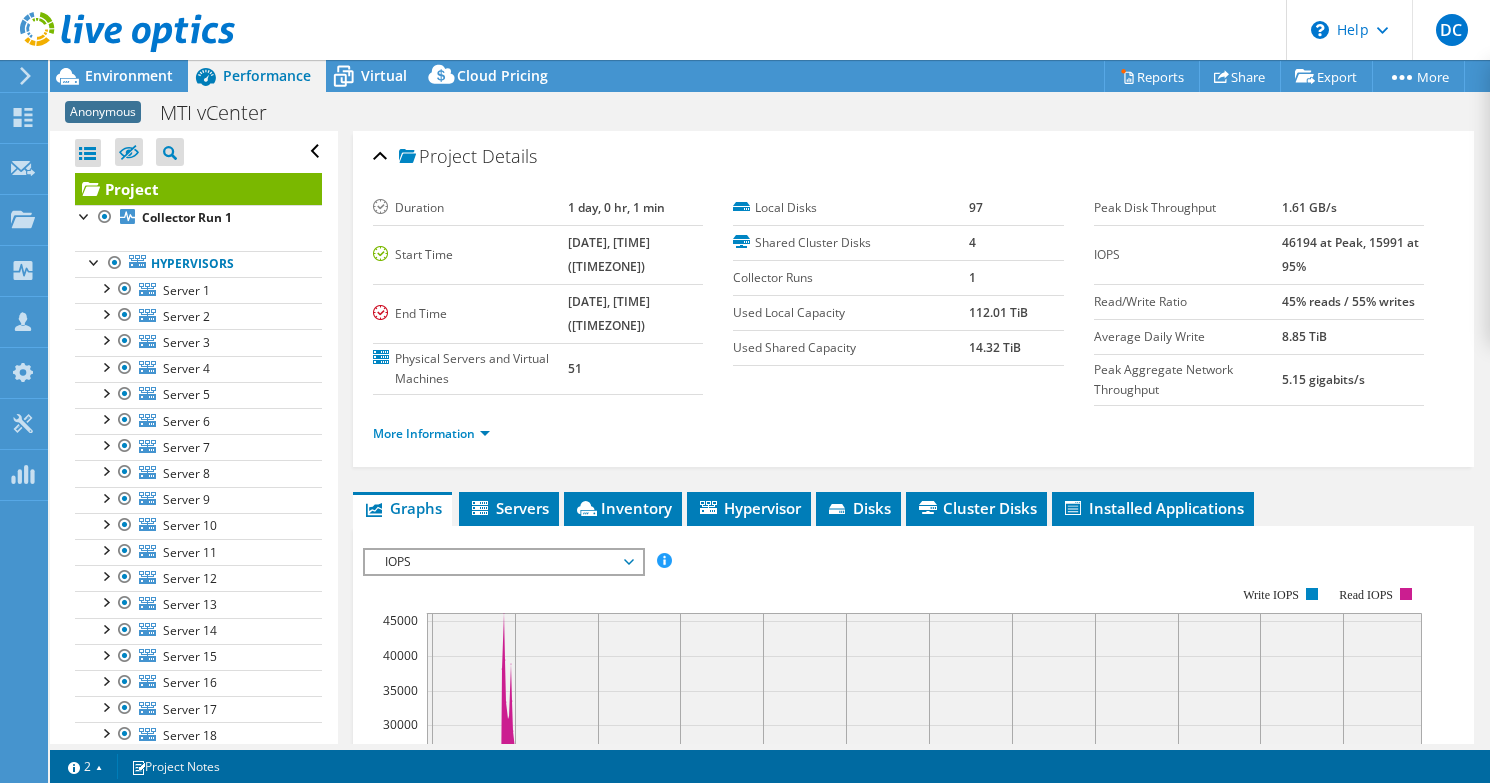 scroll, scrollTop: 400, scrollLeft: 0, axis: vertical 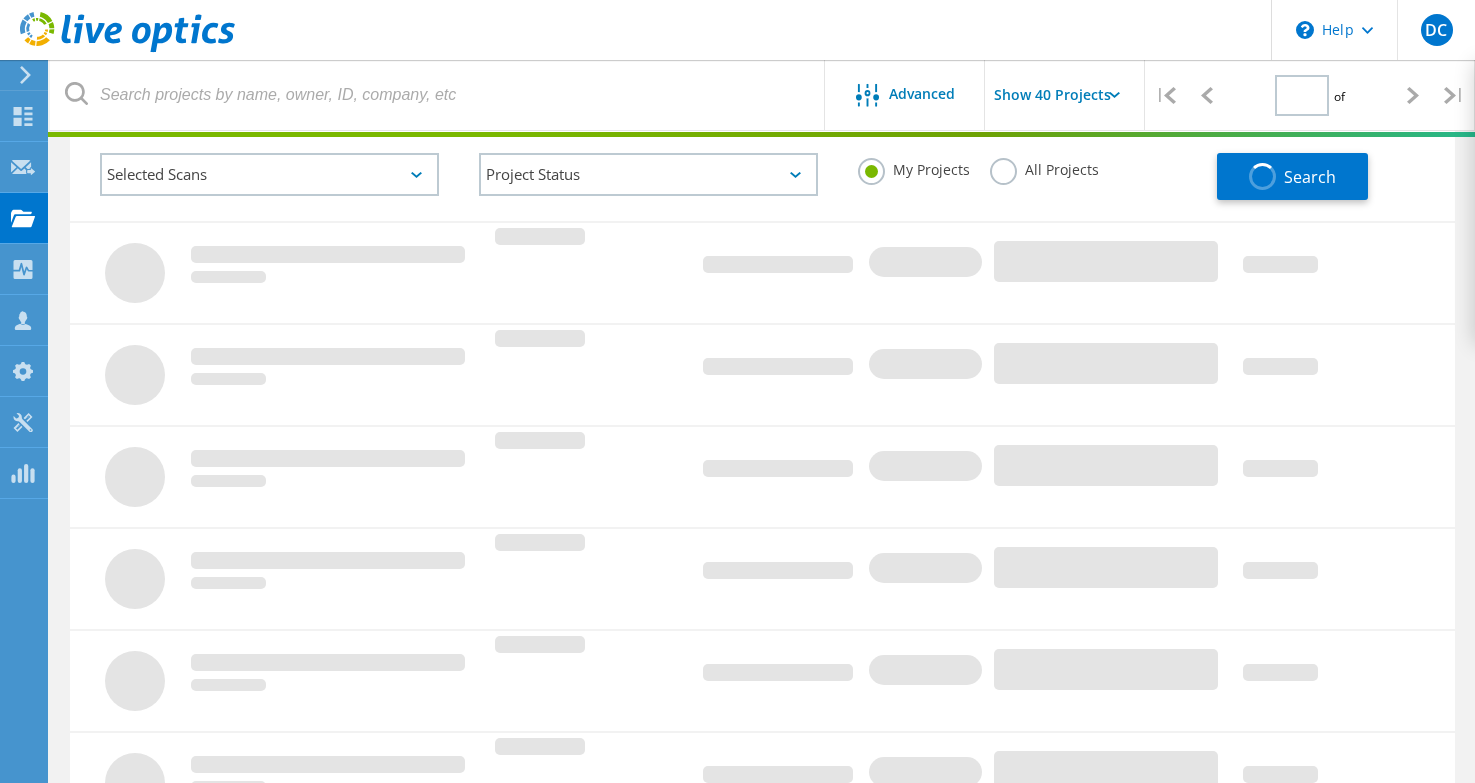 type on "1" 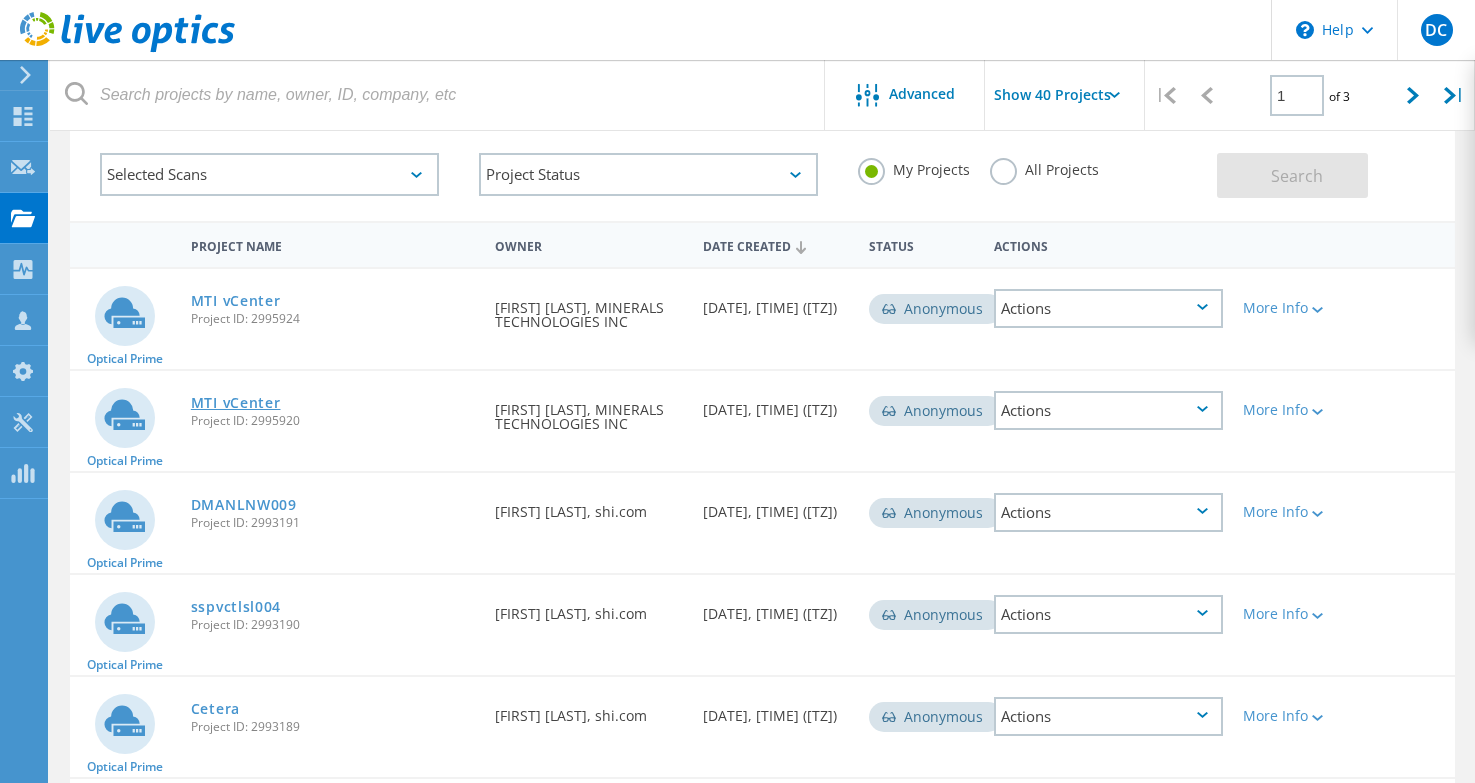 click on "MTI vCenter" 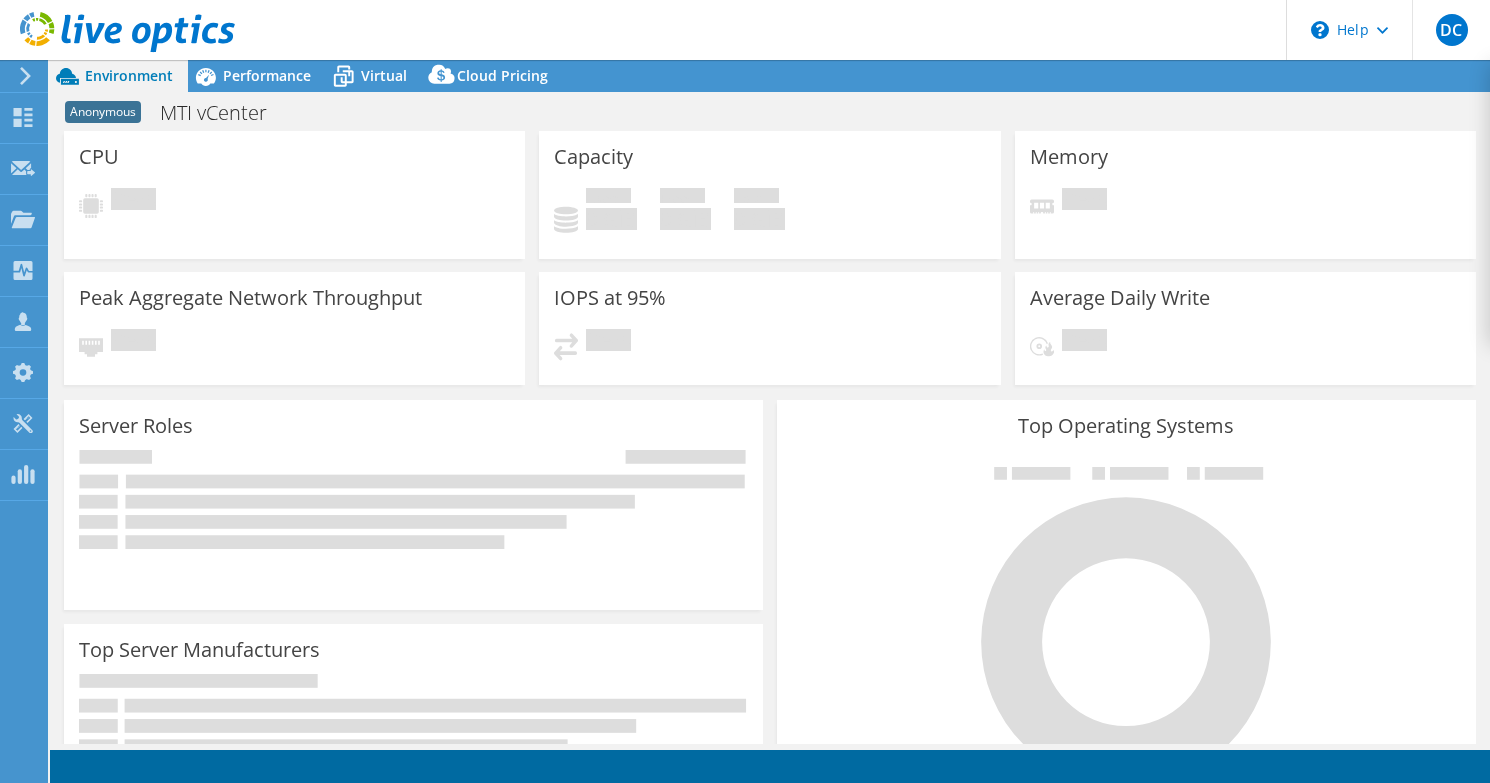 scroll, scrollTop: 0, scrollLeft: 0, axis: both 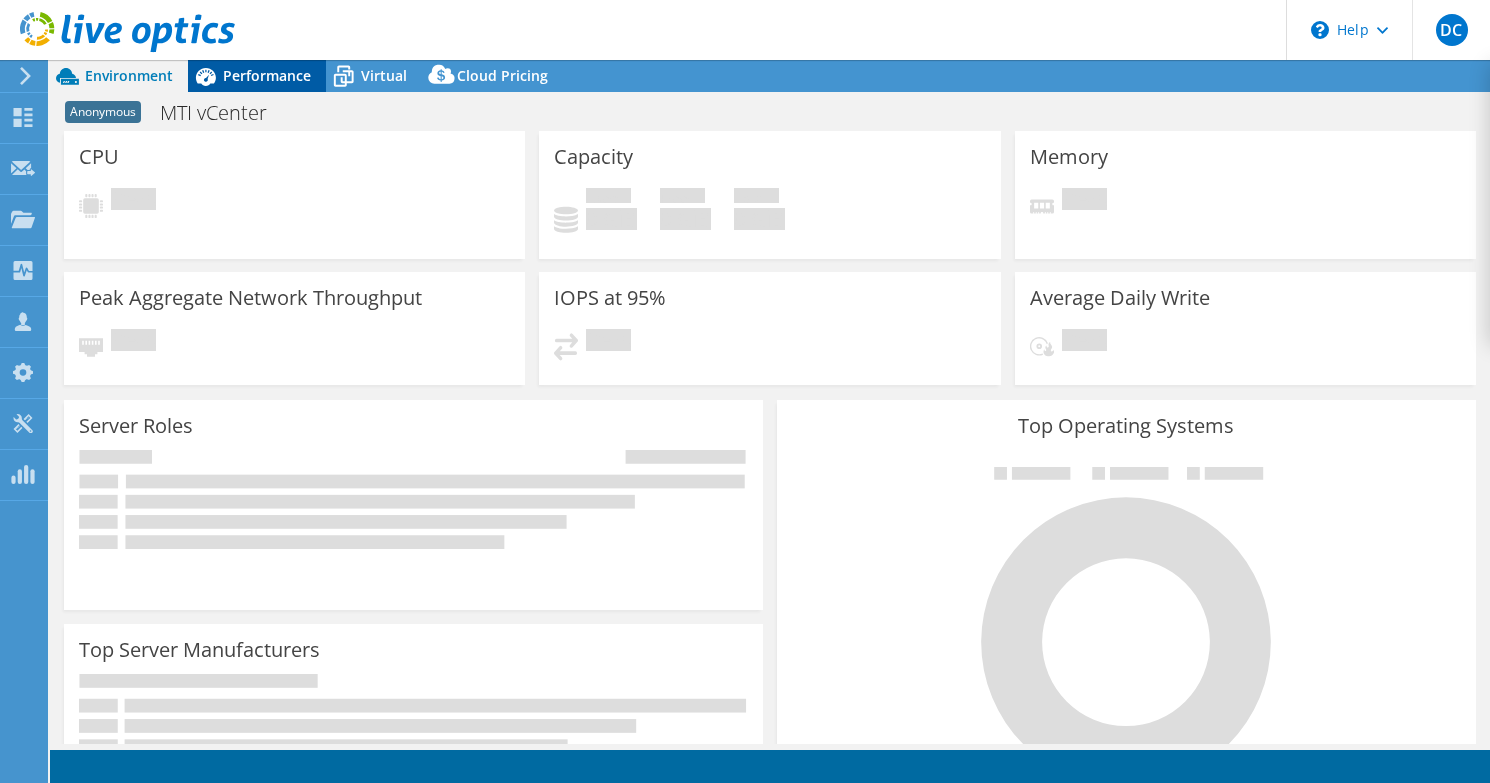 select on "USD" 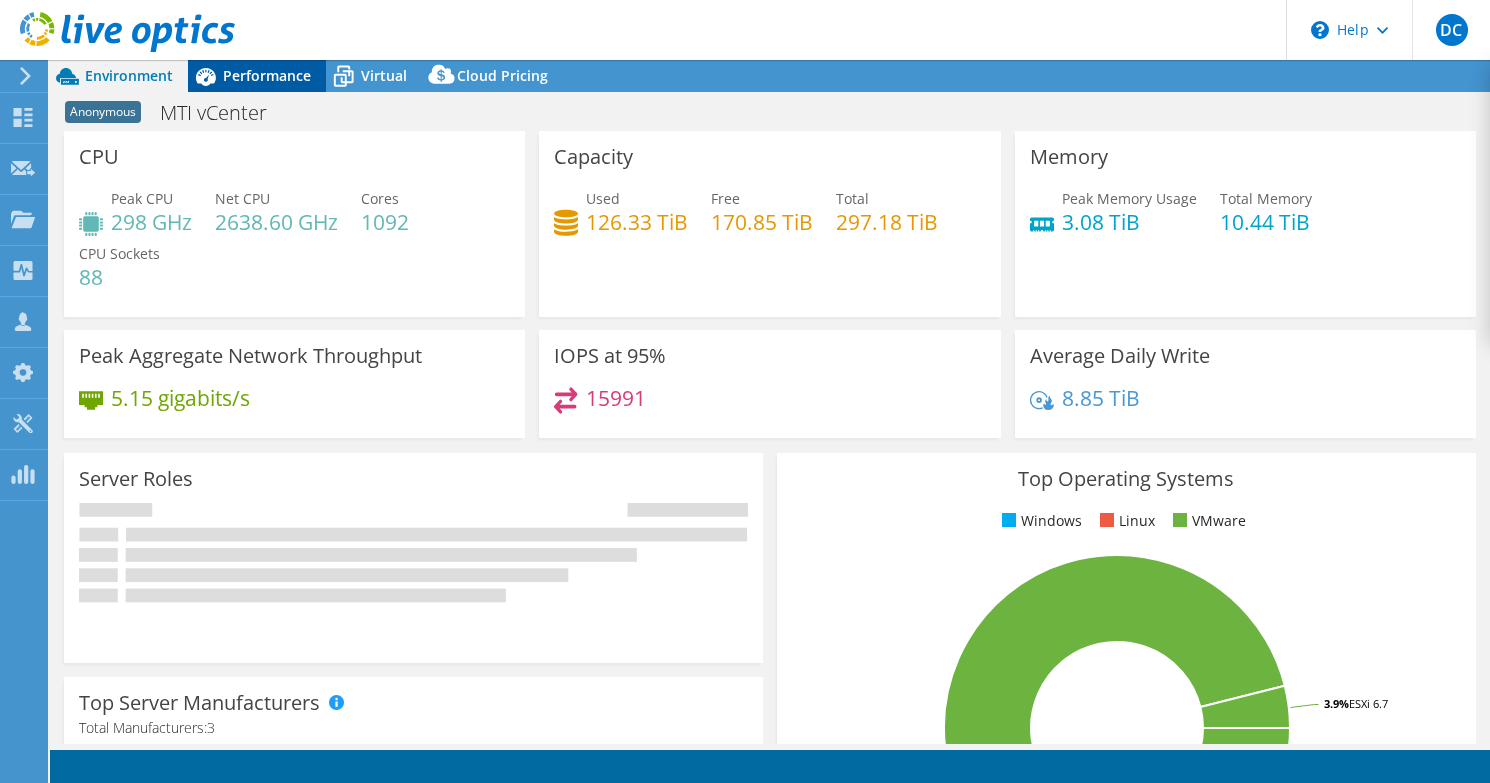 click on "Performance" at bounding box center (267, 75) 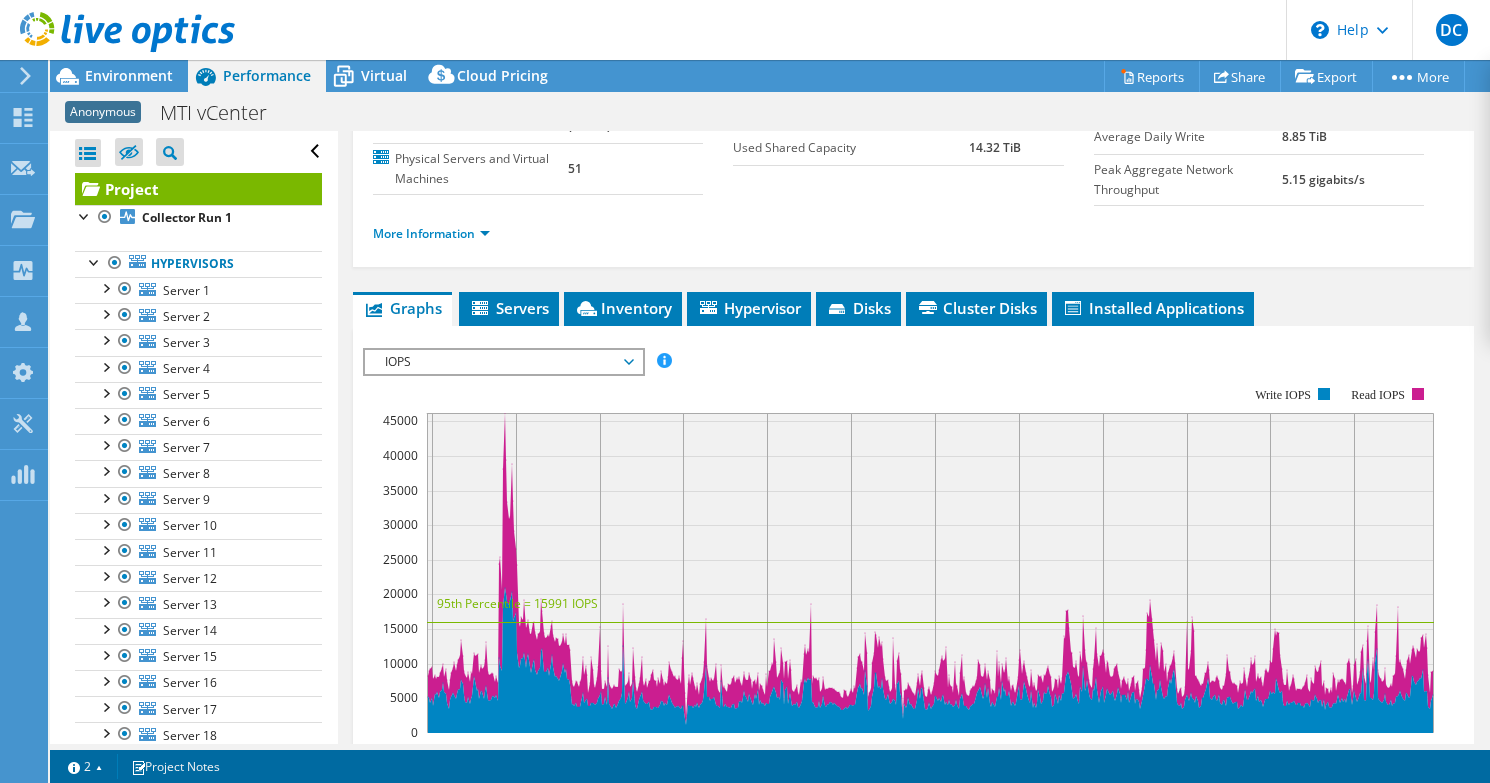 scroll, scrollTop: 300, scrollLeft: 0, axis: vertical 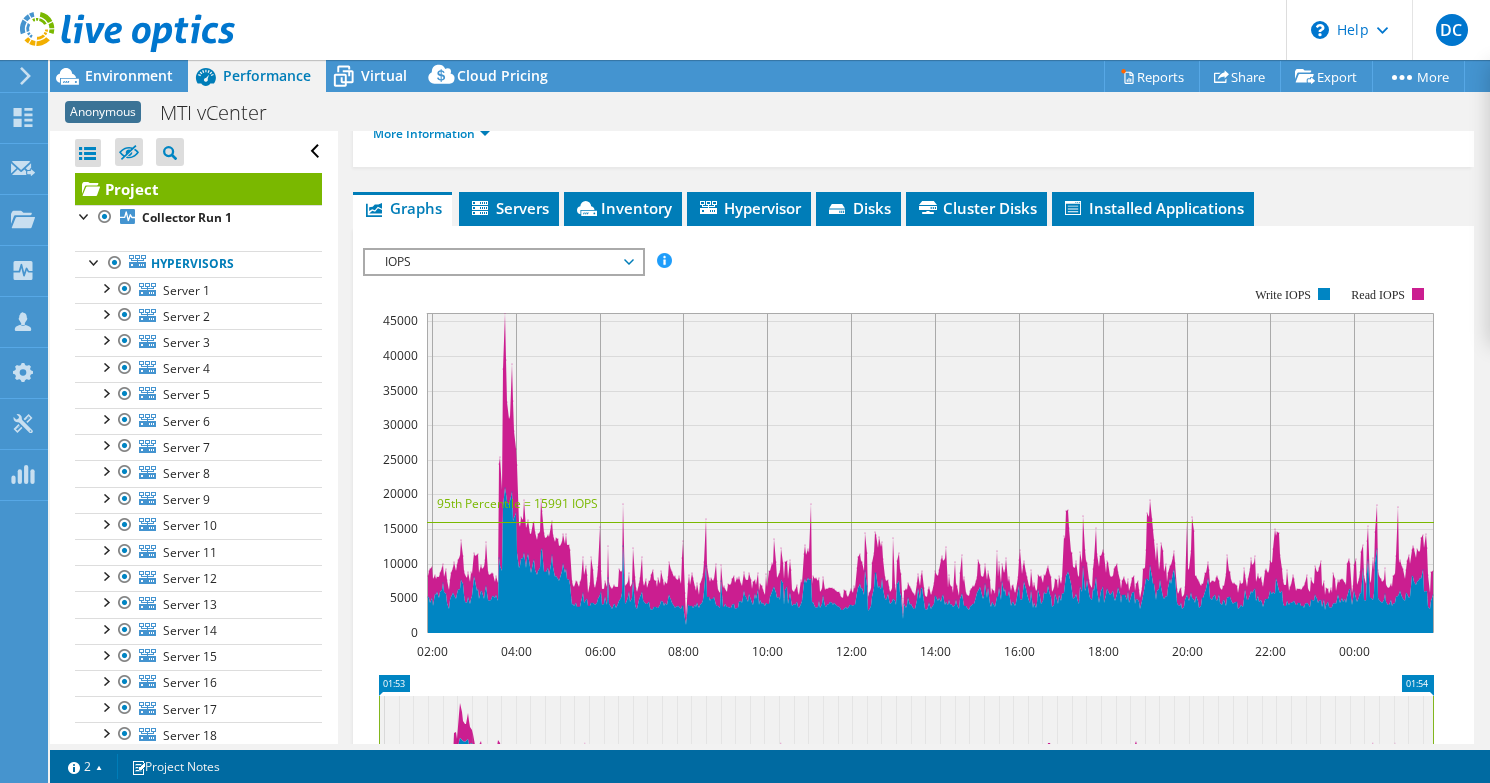 drag, startPoint x: 473, startPoint y: 289, endPoint x: 491, endPoint y: 284, distance: 18.681541 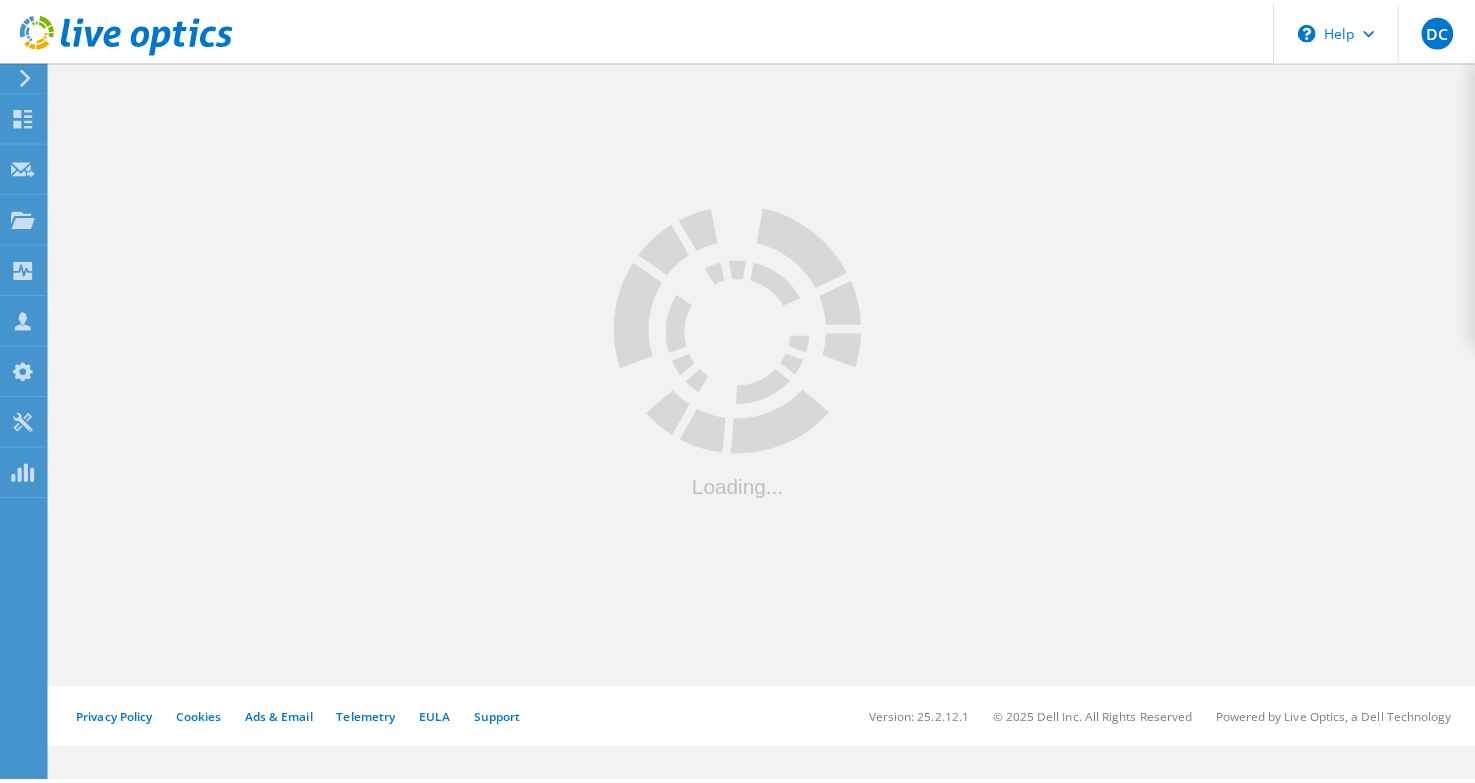 scroll, scrollTop: 100, scrollLeft: 0, axis: vertical 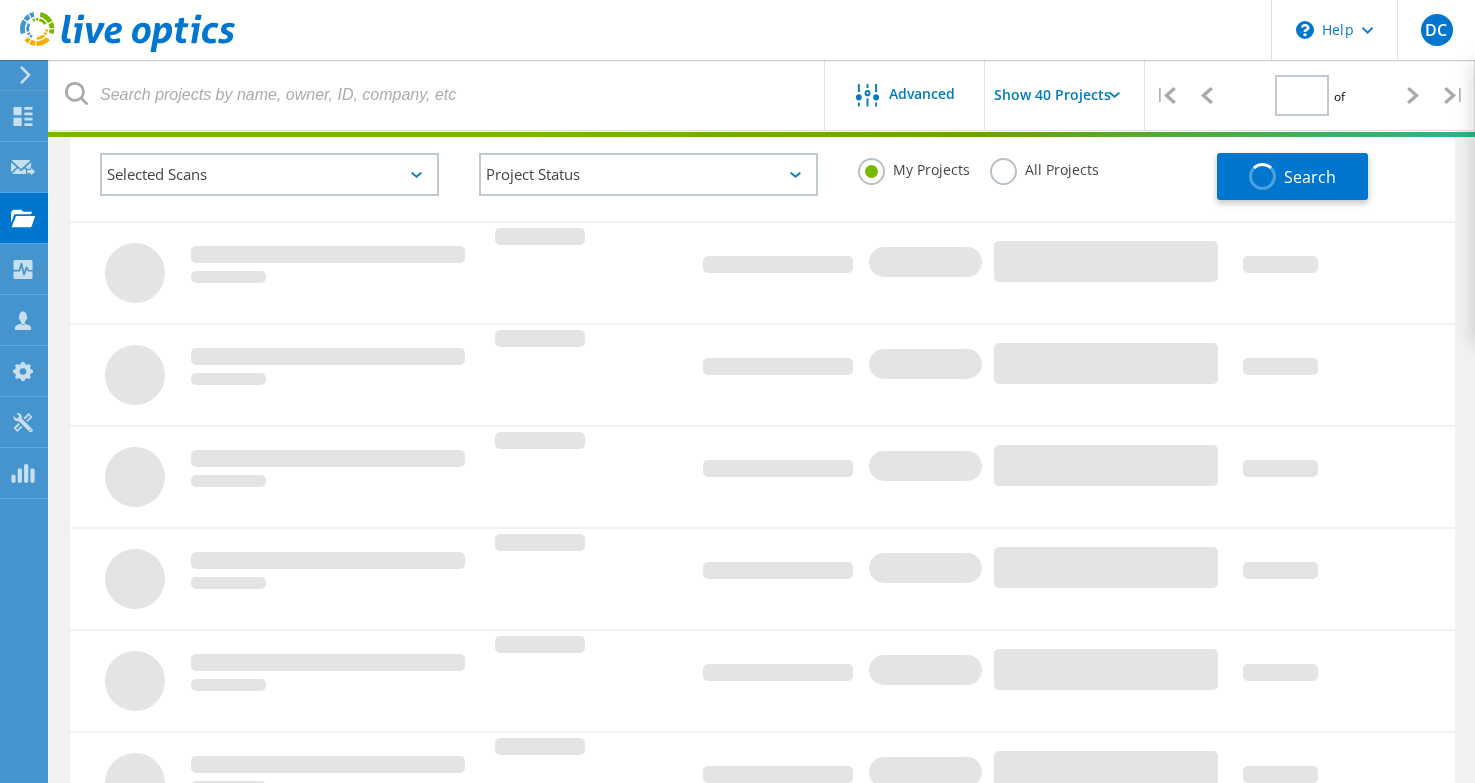 type on "1" 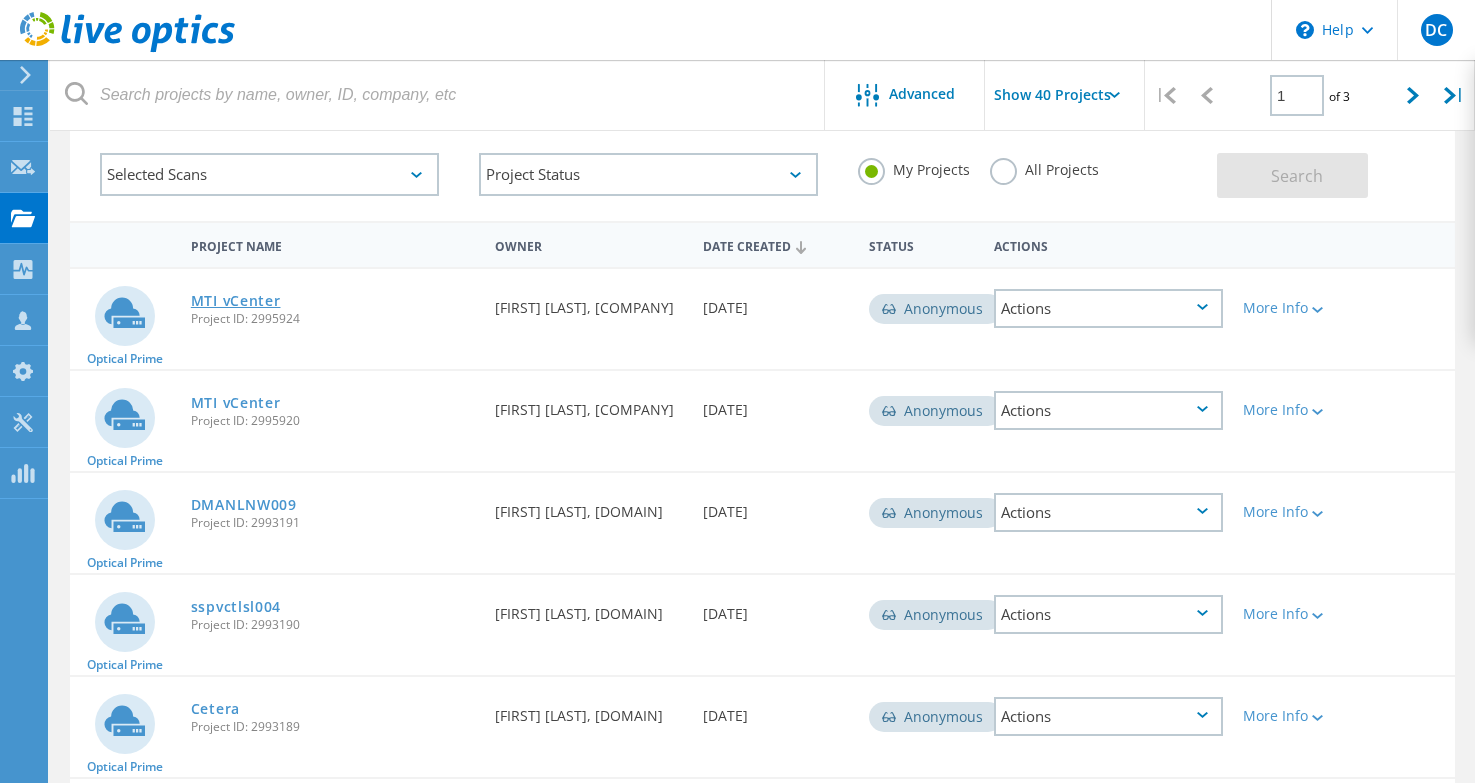 click on "MTI vCenter" 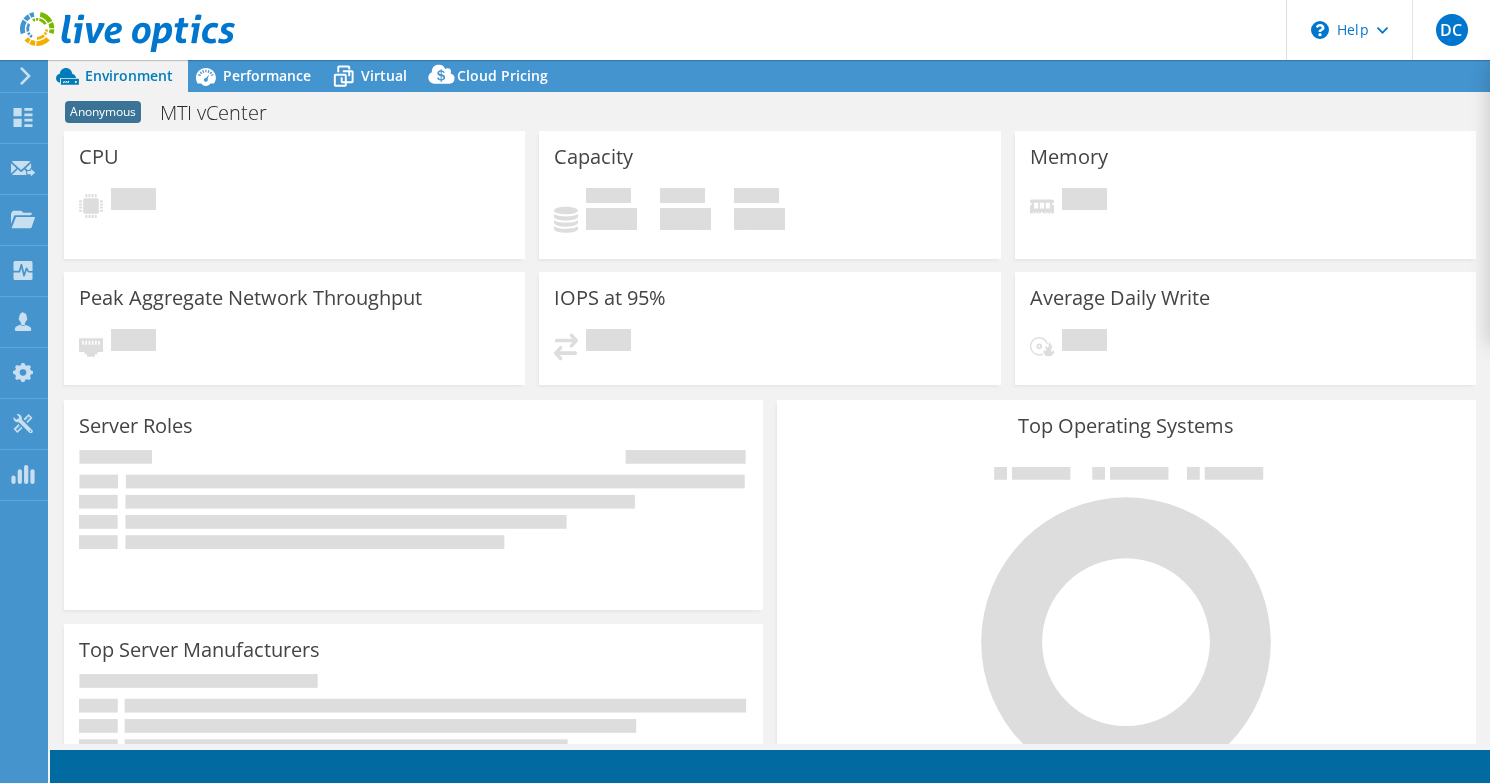scroll, scrollTop: 0, scrollLeft: 0, axis: both 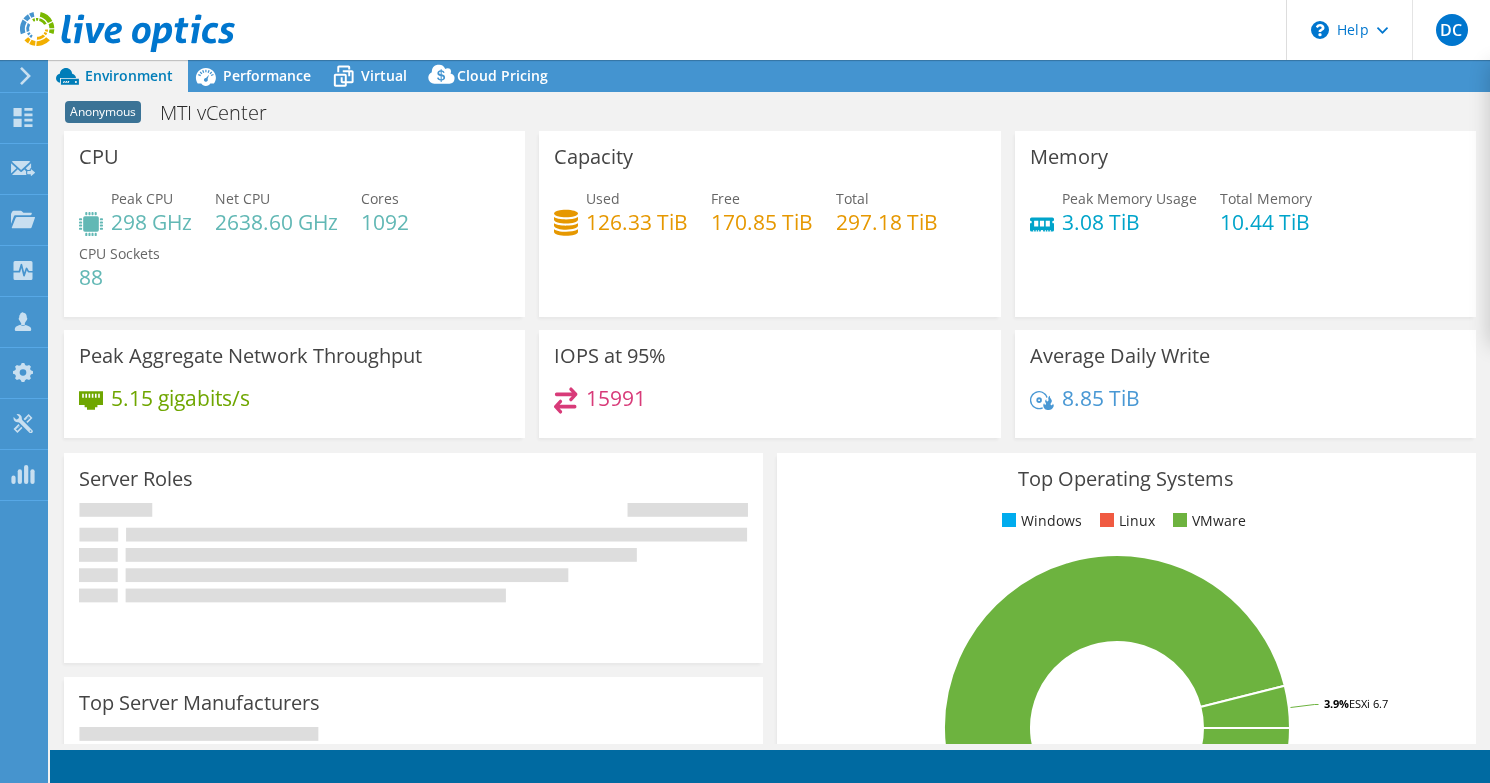 click on "Performance" at bounding box center (267, 75) 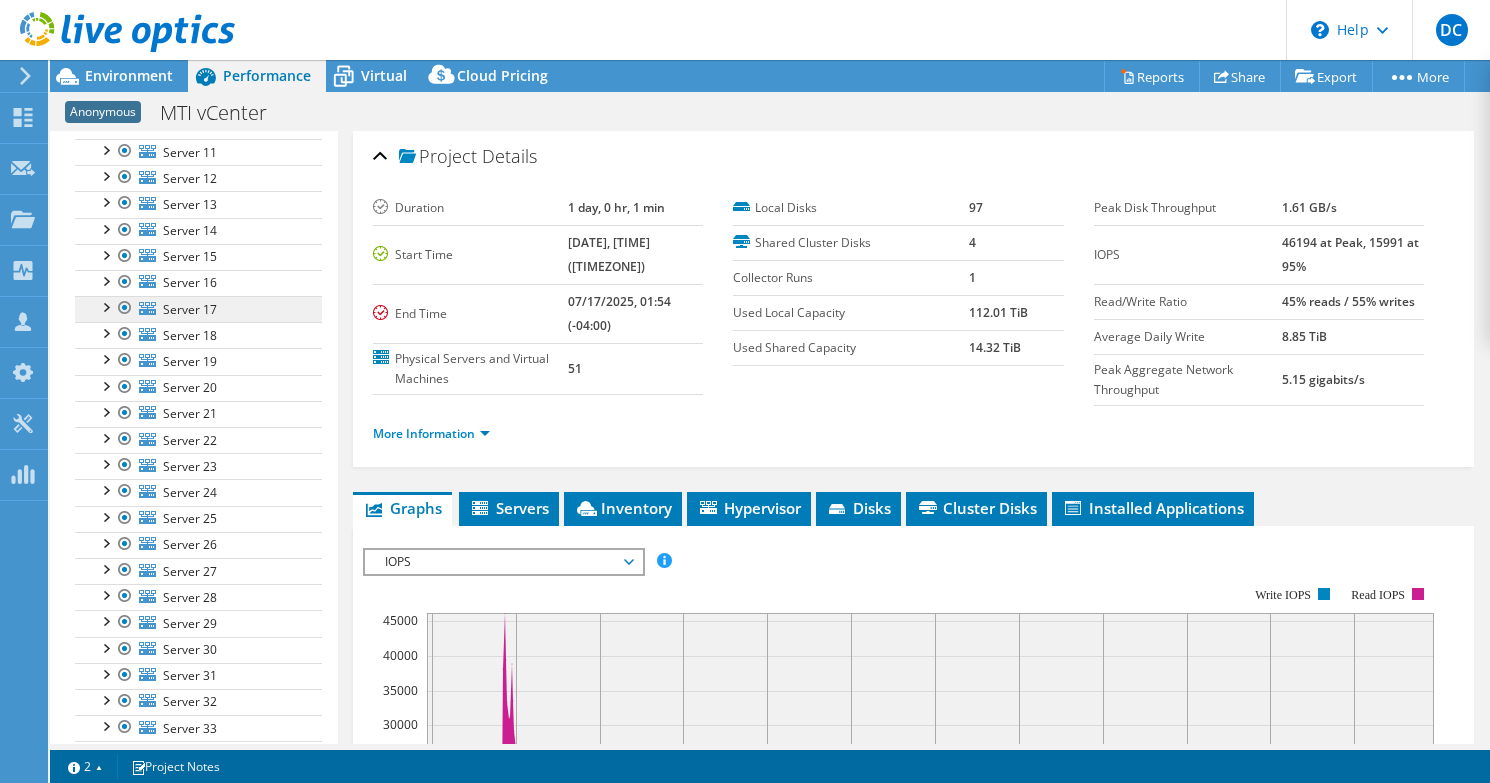 scroll, scrollTop: 751, scrollLeft: 0, axis: vertical 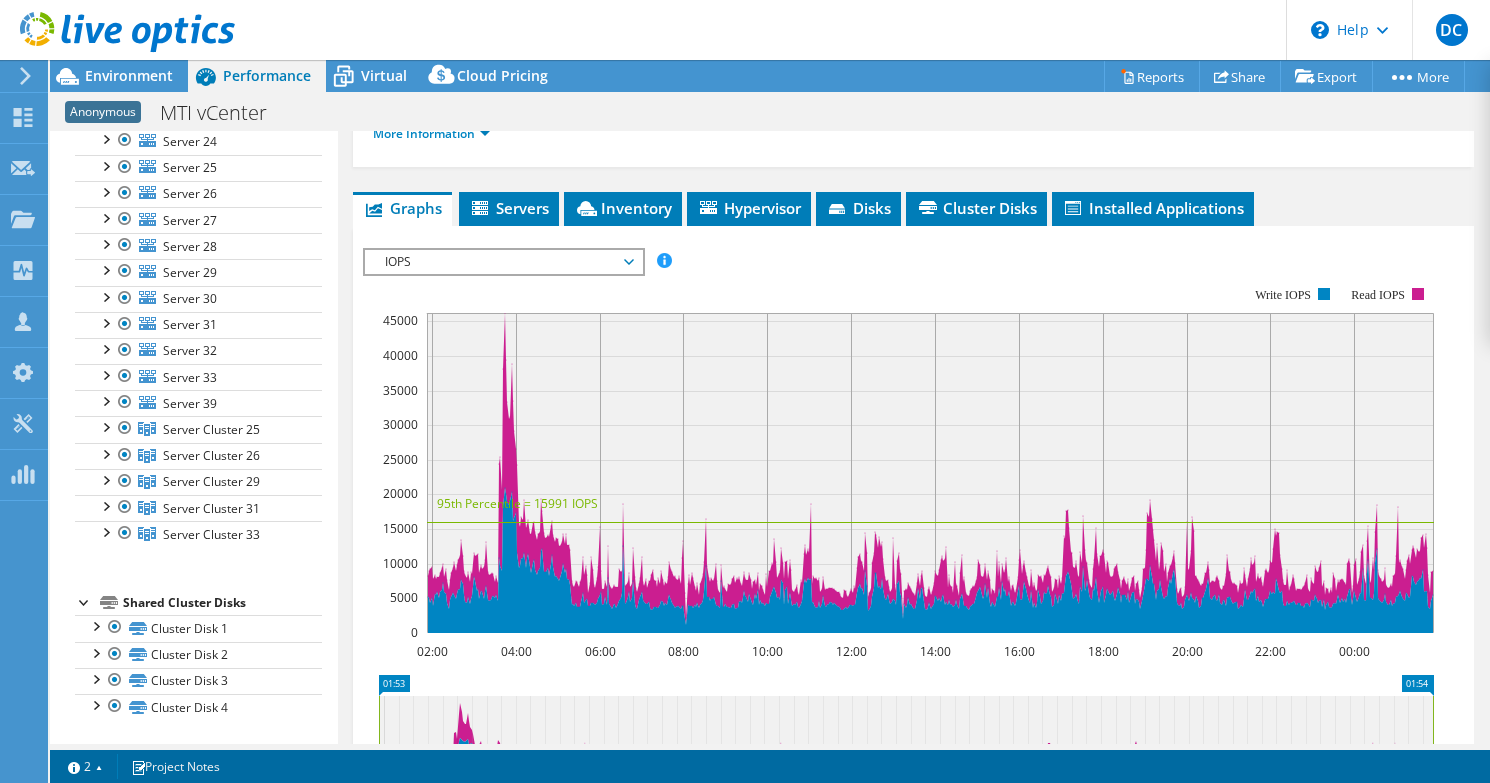 click on "IOPS" at bounding box center (503, 262) 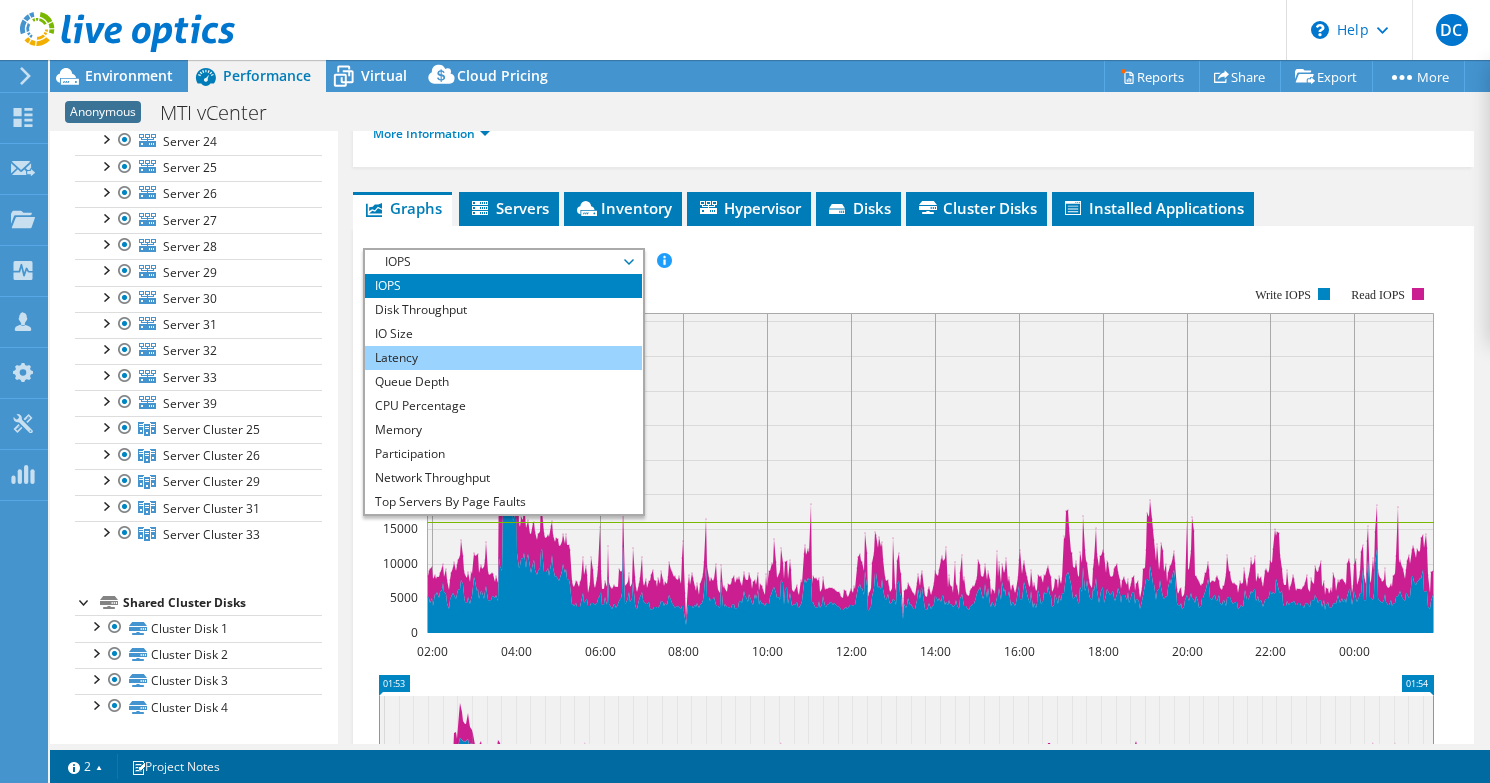 click on "Latency" at bounding box center [503, 358] 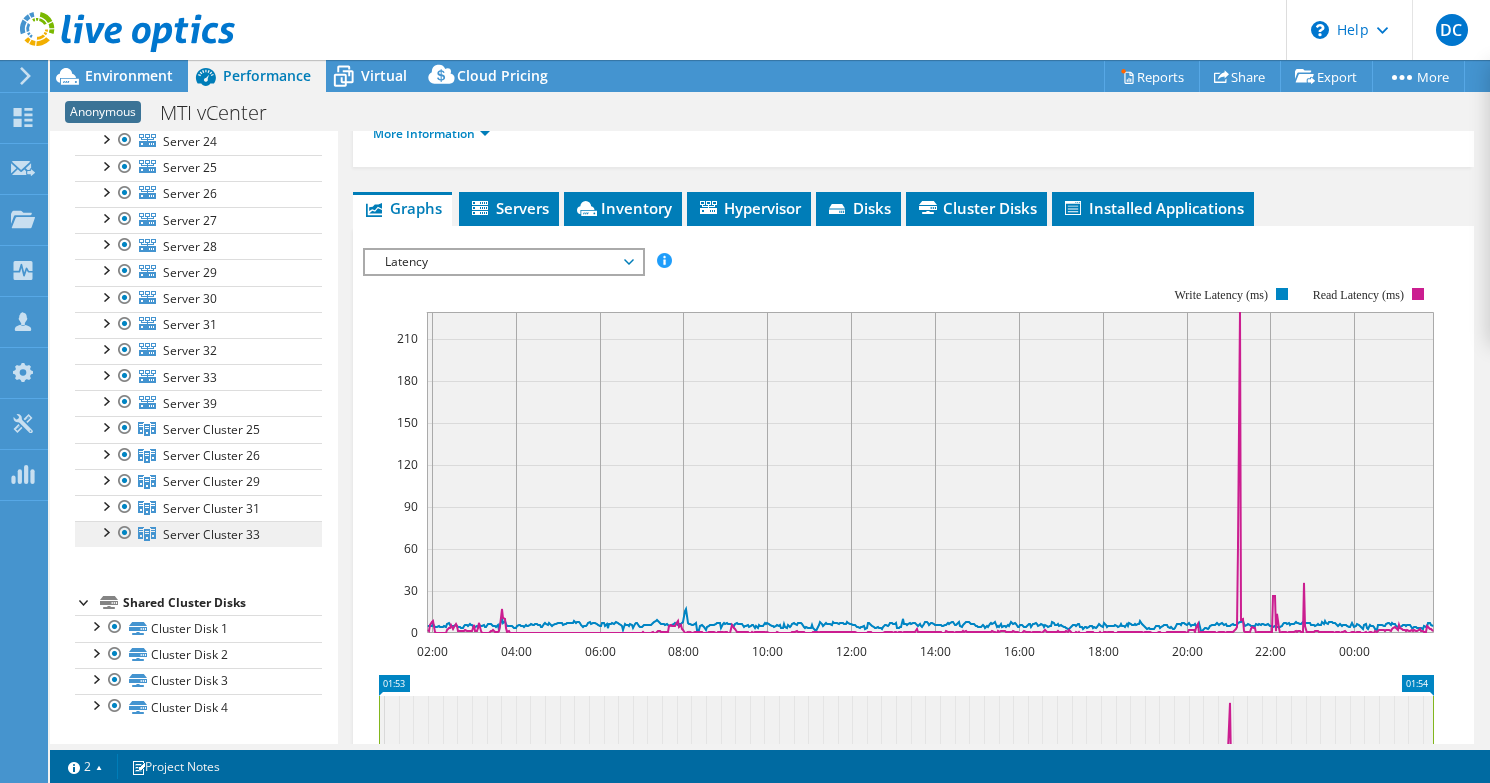 click on "Server Cluster 33" at bounding box center (211, 429) 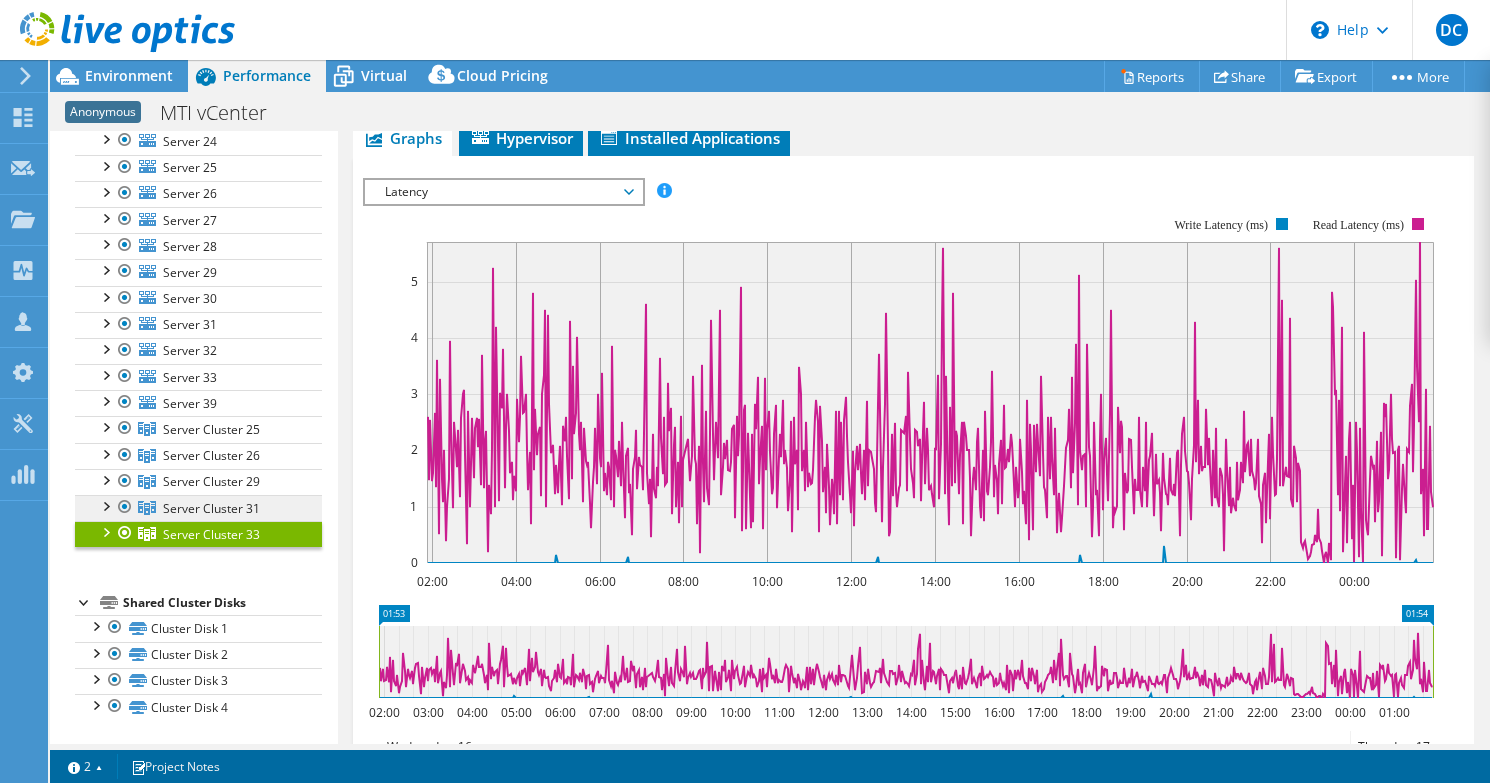 click on "Server Cluster 31" at bounding box center (211, 429) 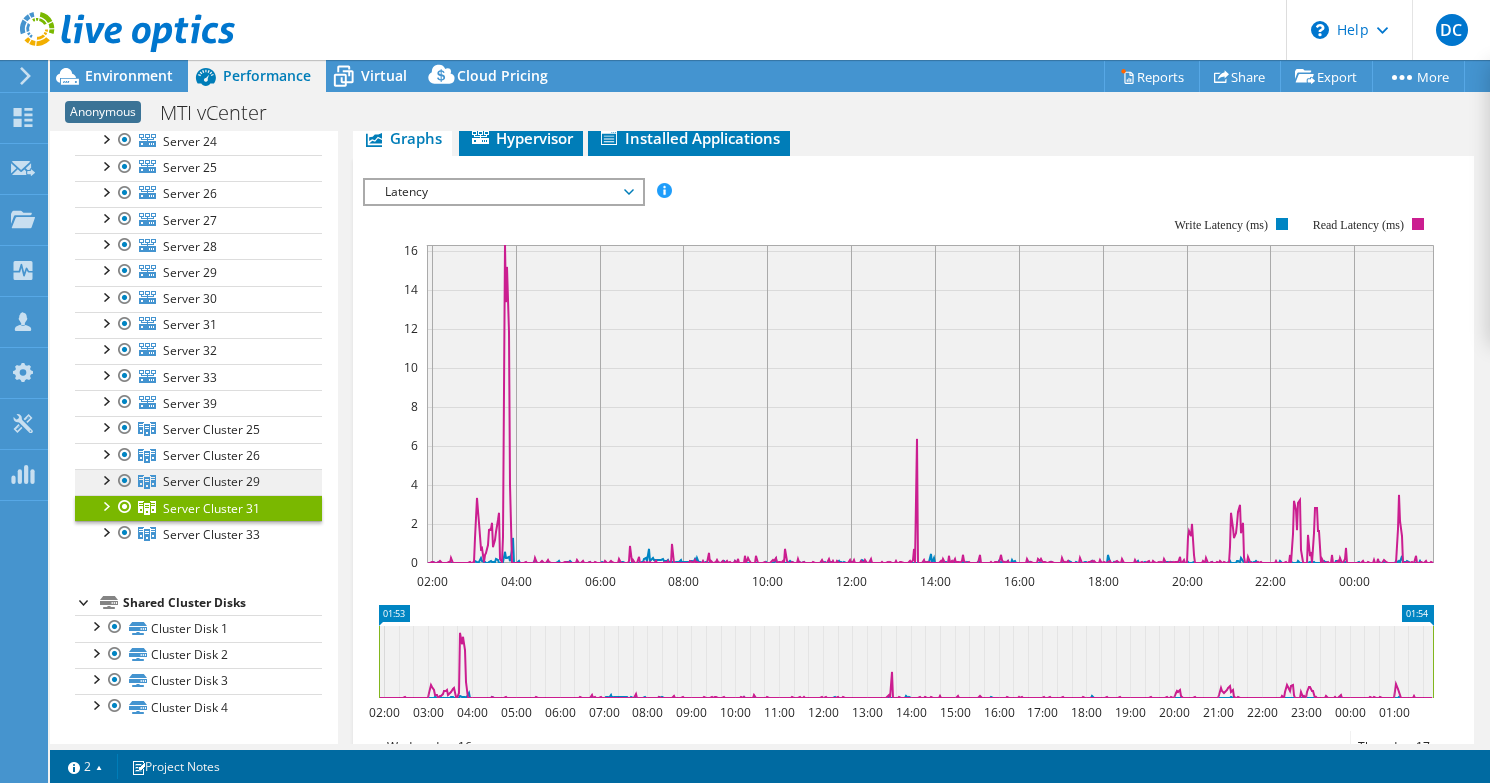 click on "Server Cluster 29" at bounding box center [211, 429] 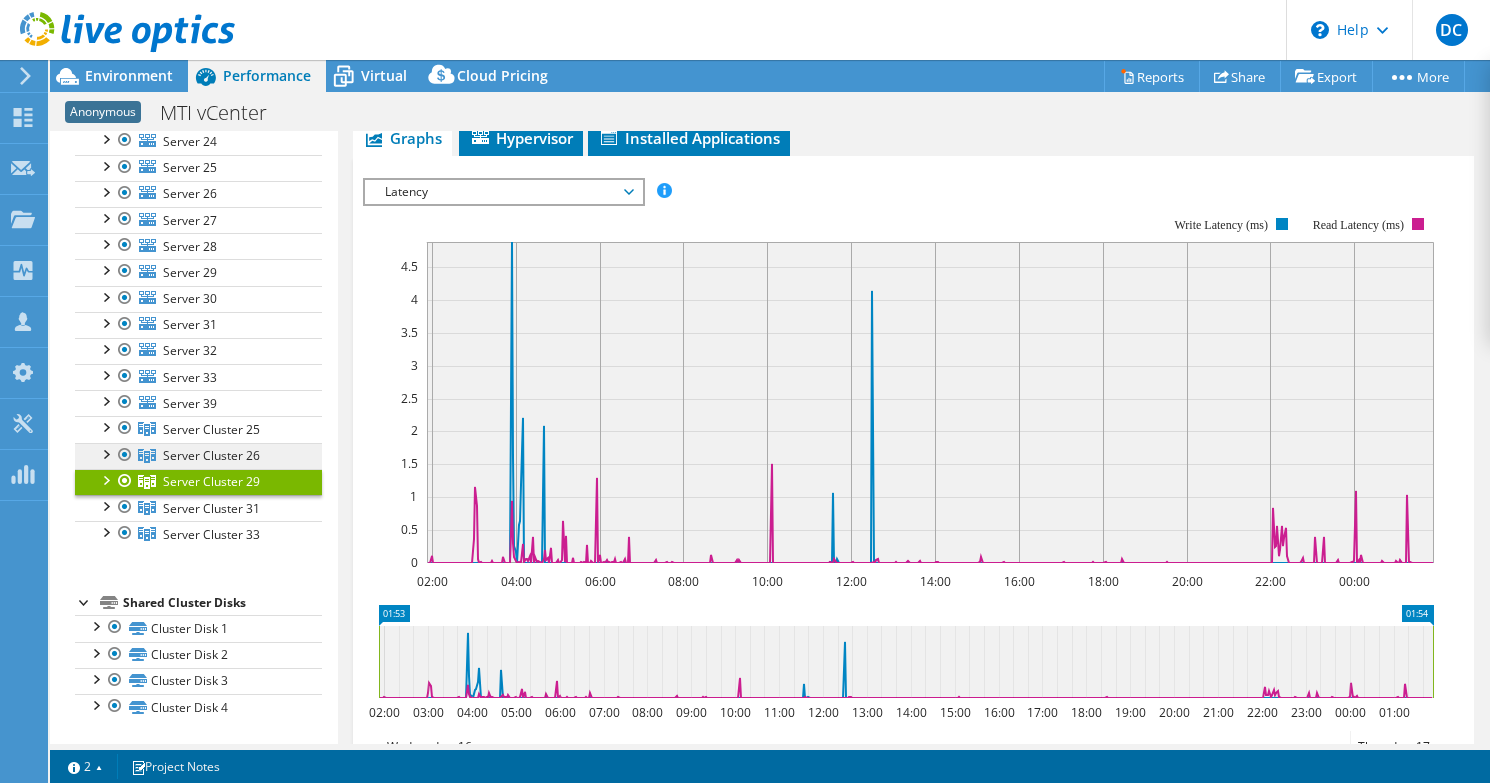 click on "Server Cluster 26" at bounding box center [211, 429] 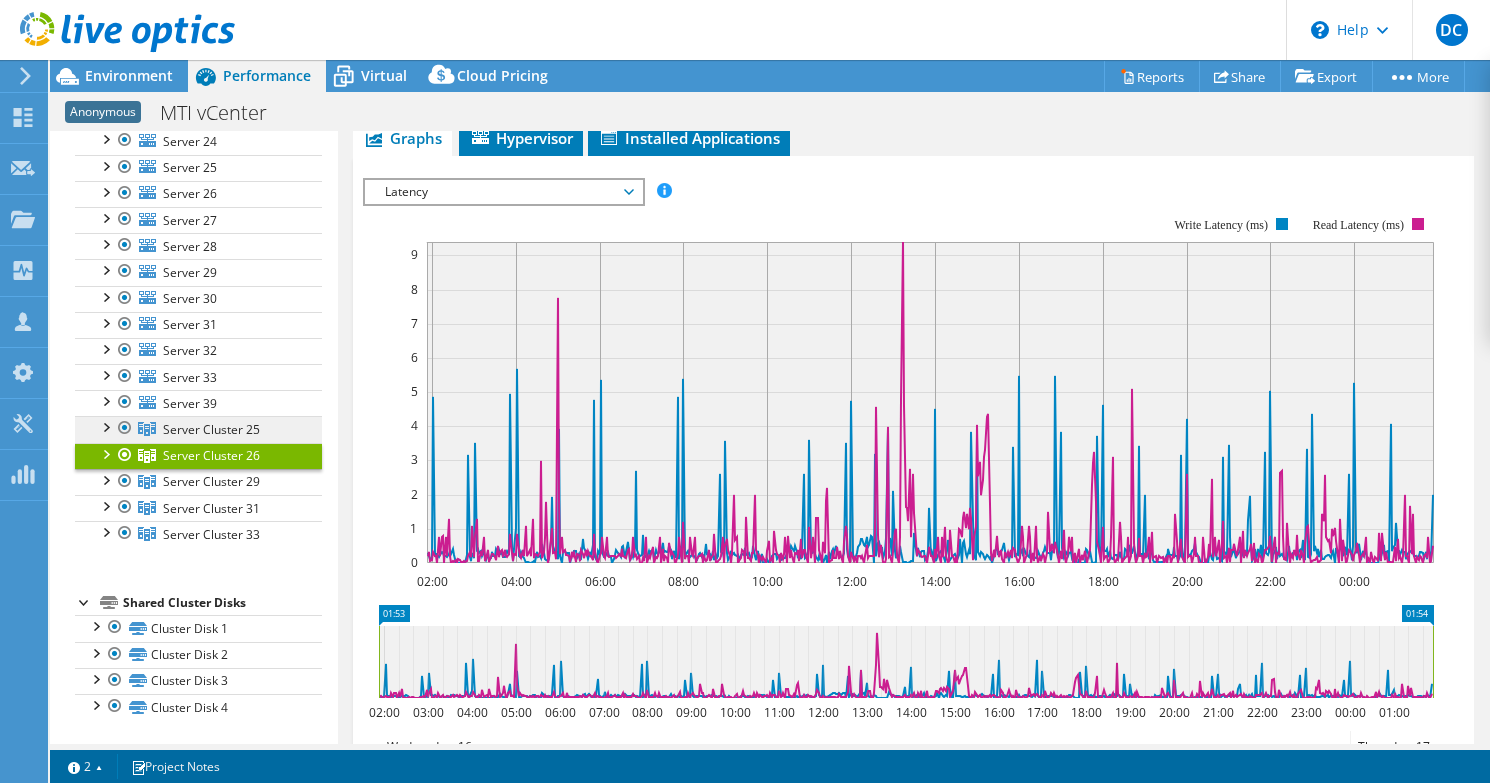 click on "Server Cluster 25" at bounding box center (211, 429) 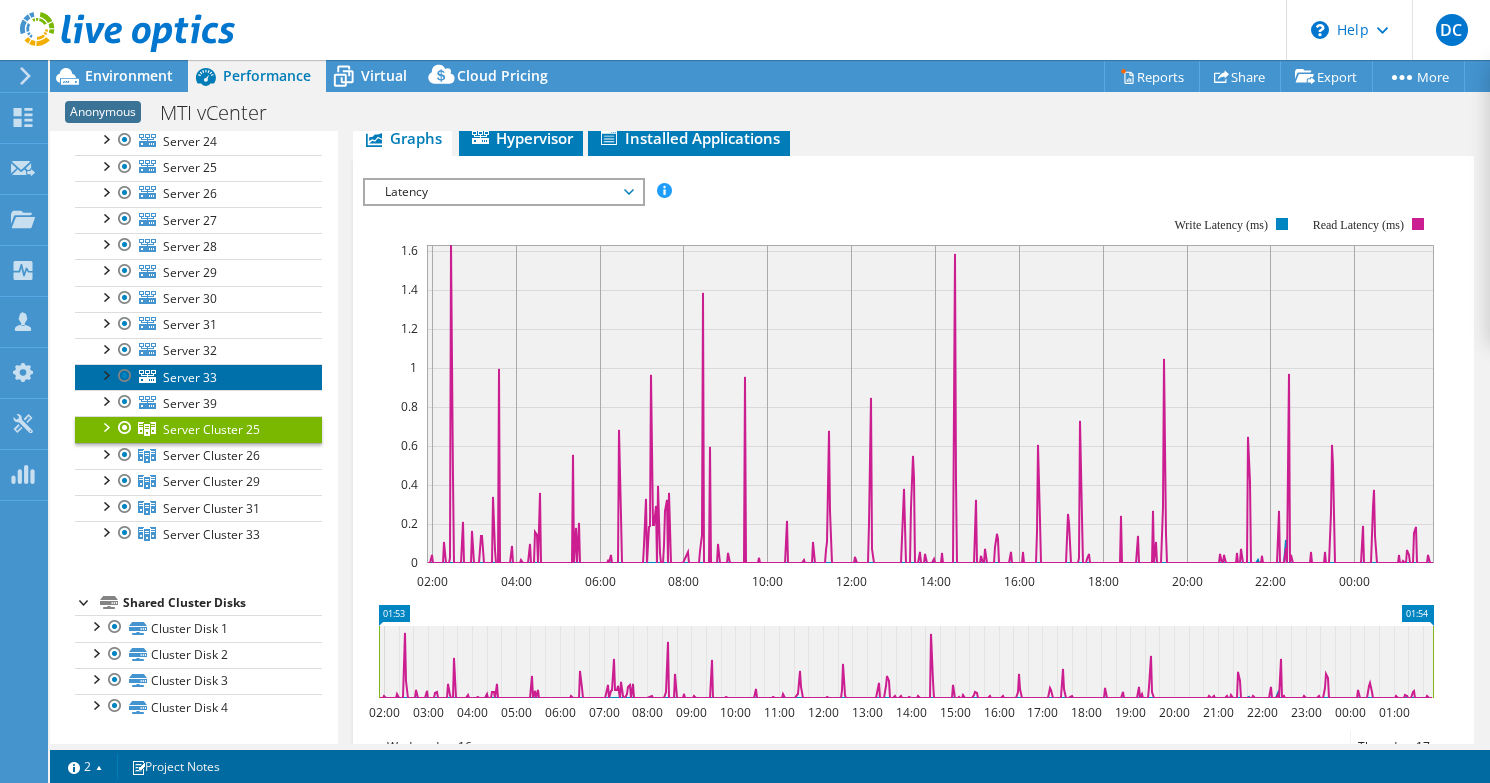 click on "Server 33" at bounding box center (190, 377) 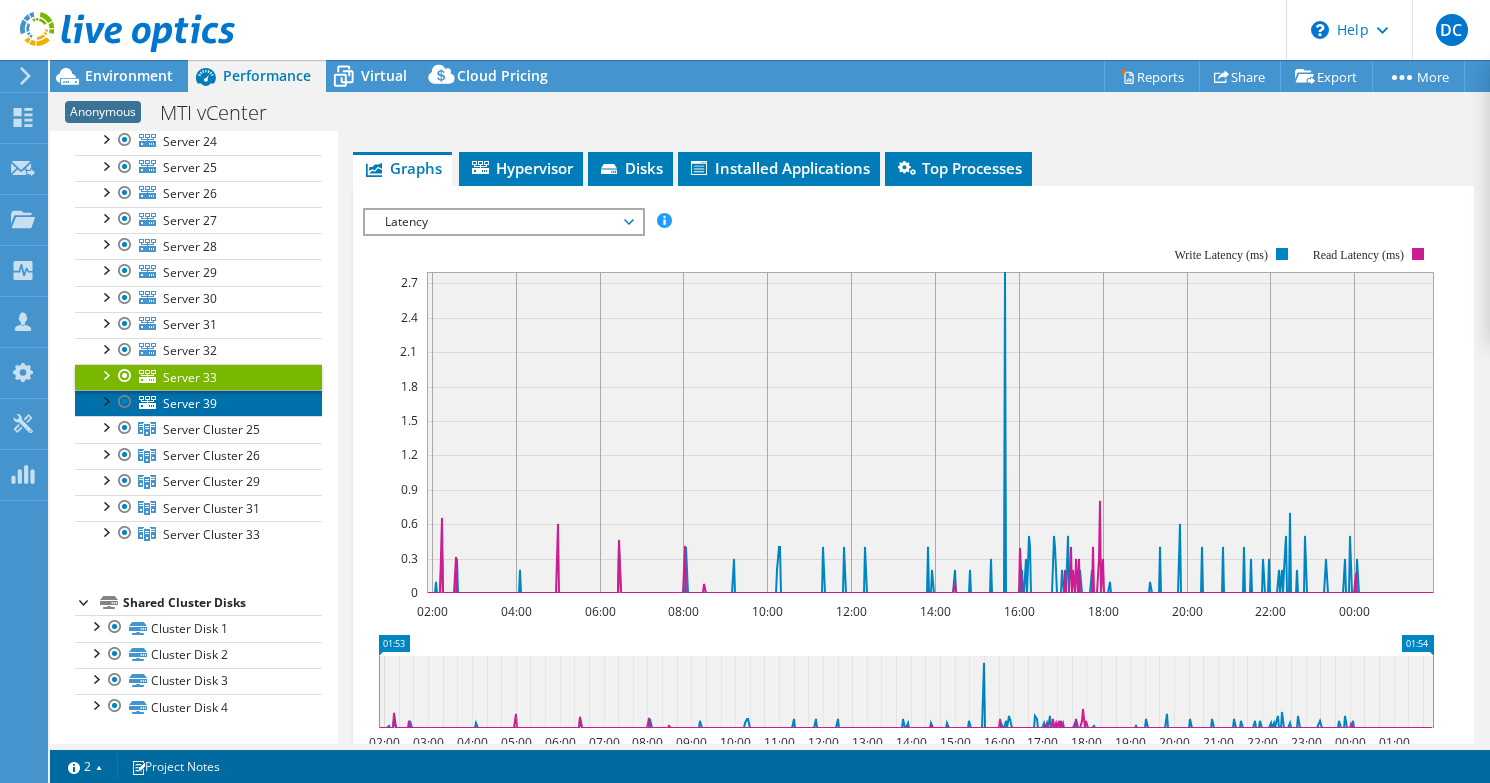 click on "Server 39" at bounding box center (190, 403) 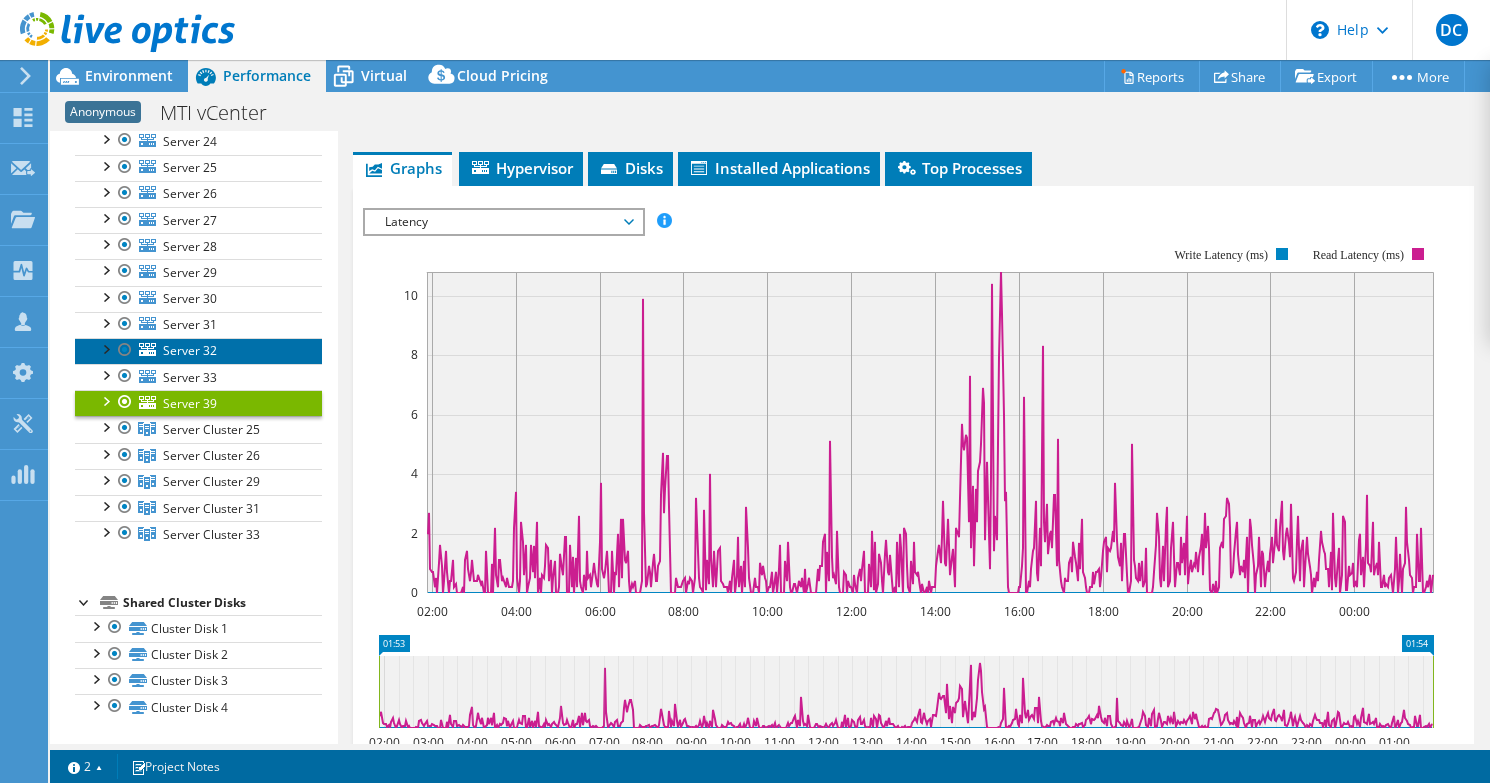 click on "Server 32" at bounding box center (190, 350) 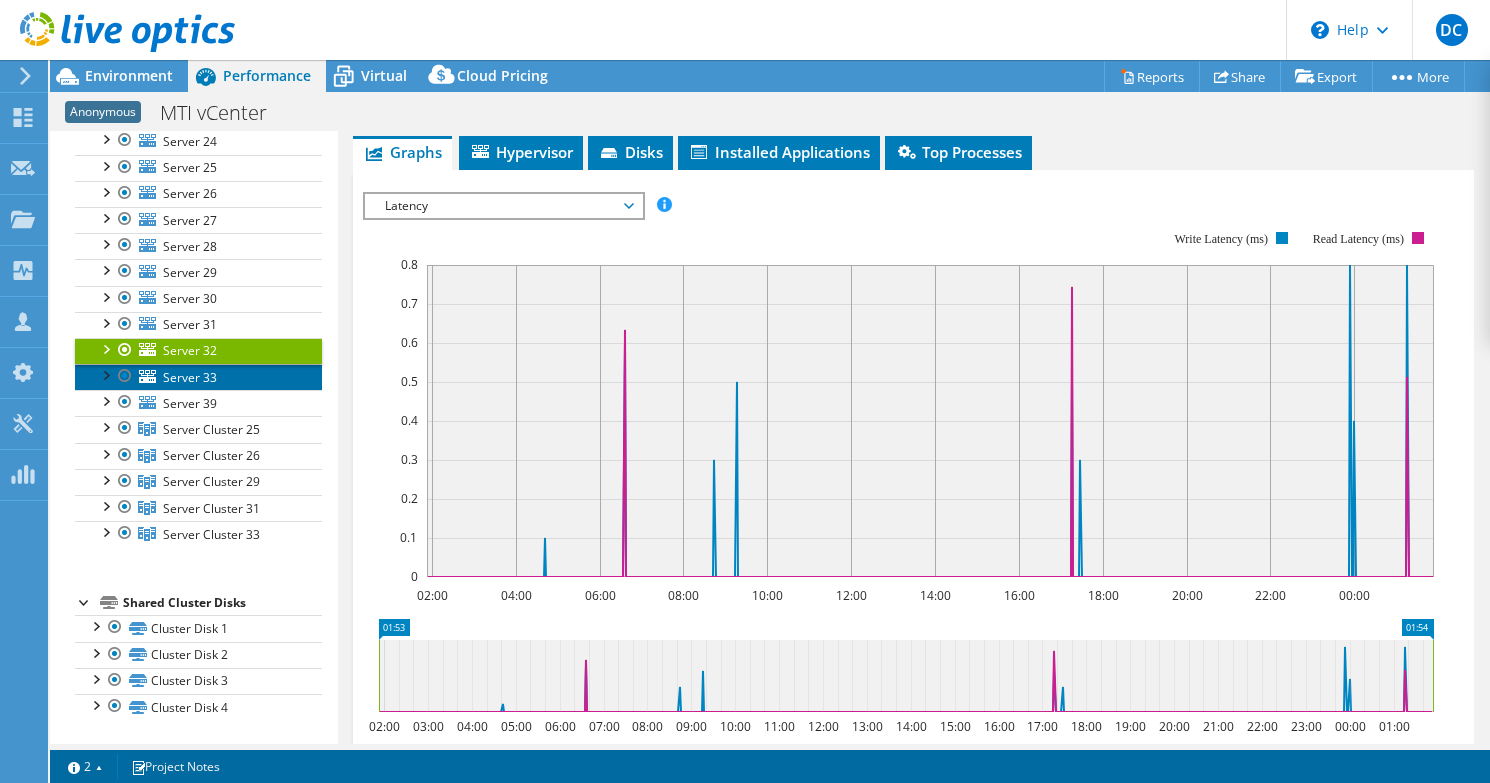 click on "Server 33" at bounding box center (190, 377) 